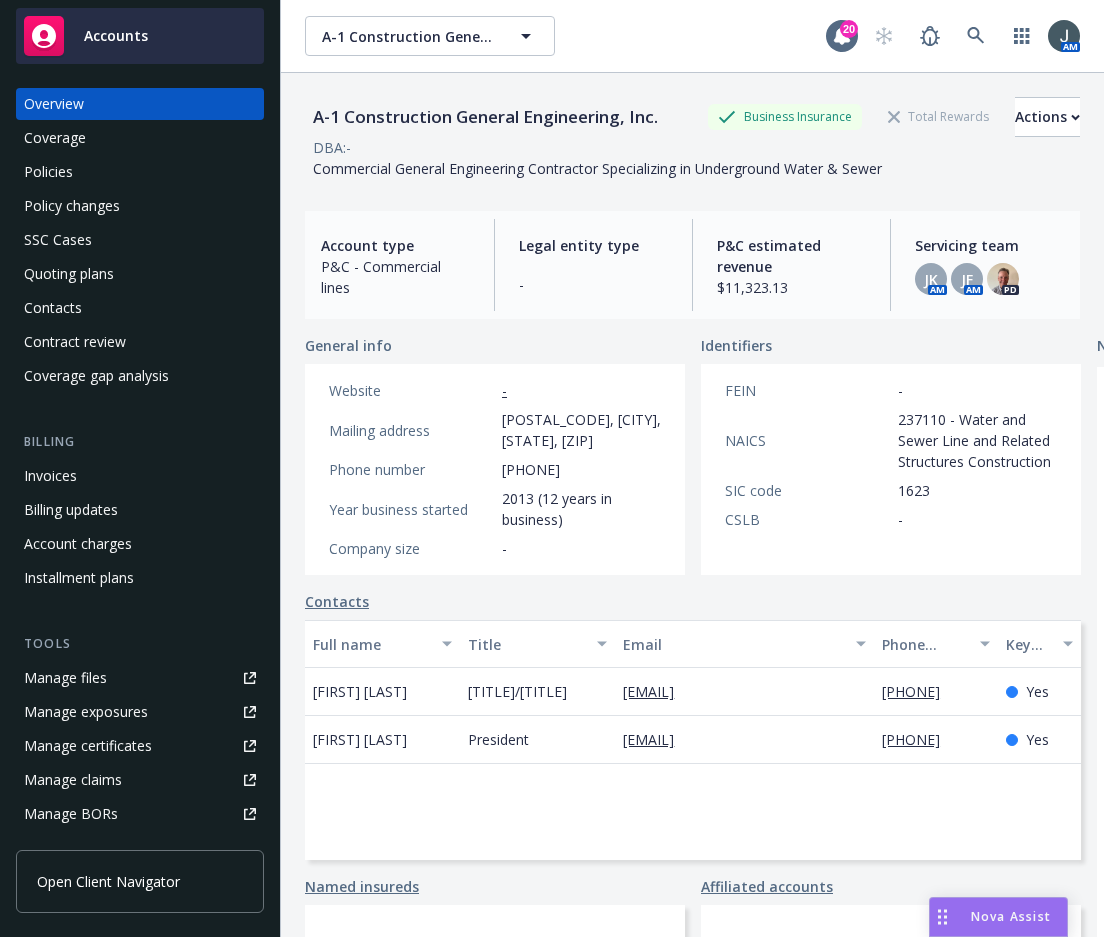 scroll, scrollTop: 0, scrollLeft: 0, axis: both 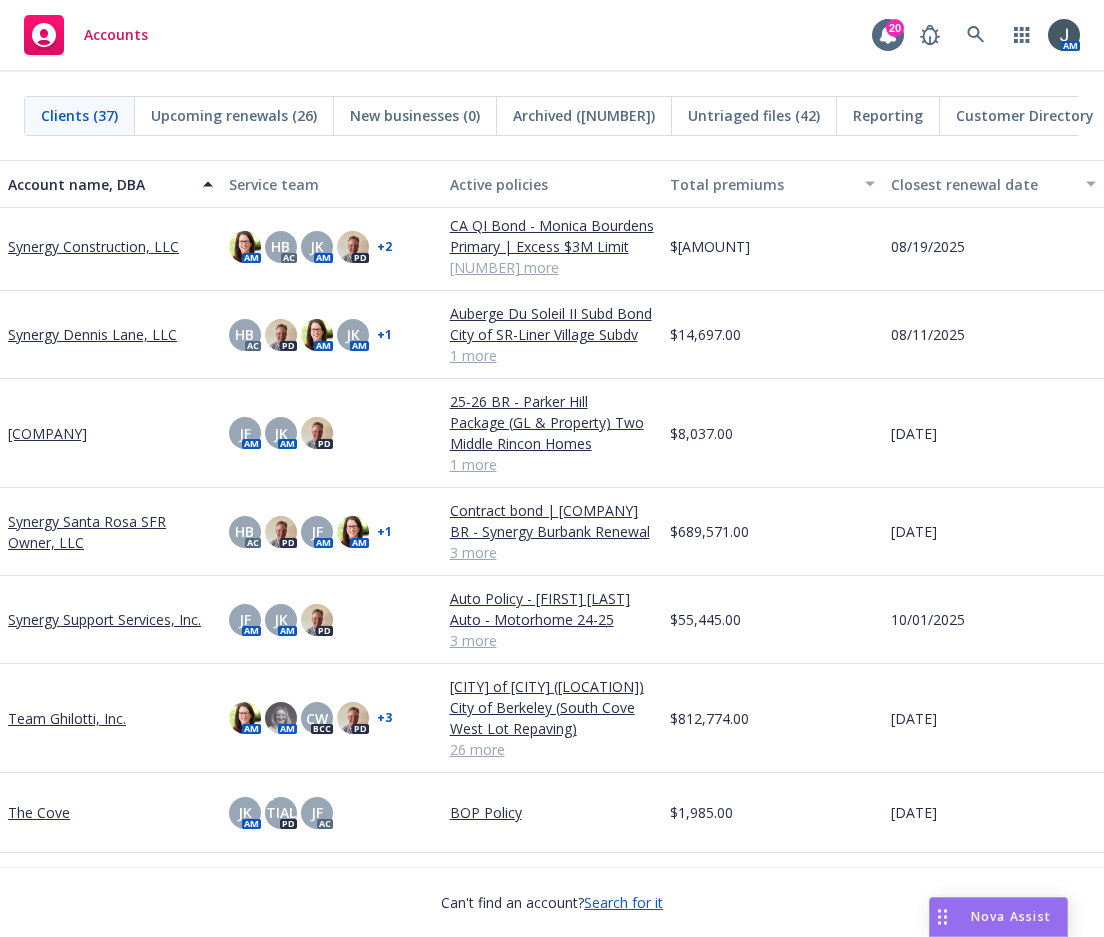 click on "Team Ghilotti, Inc." at bounding box center [67, 718] 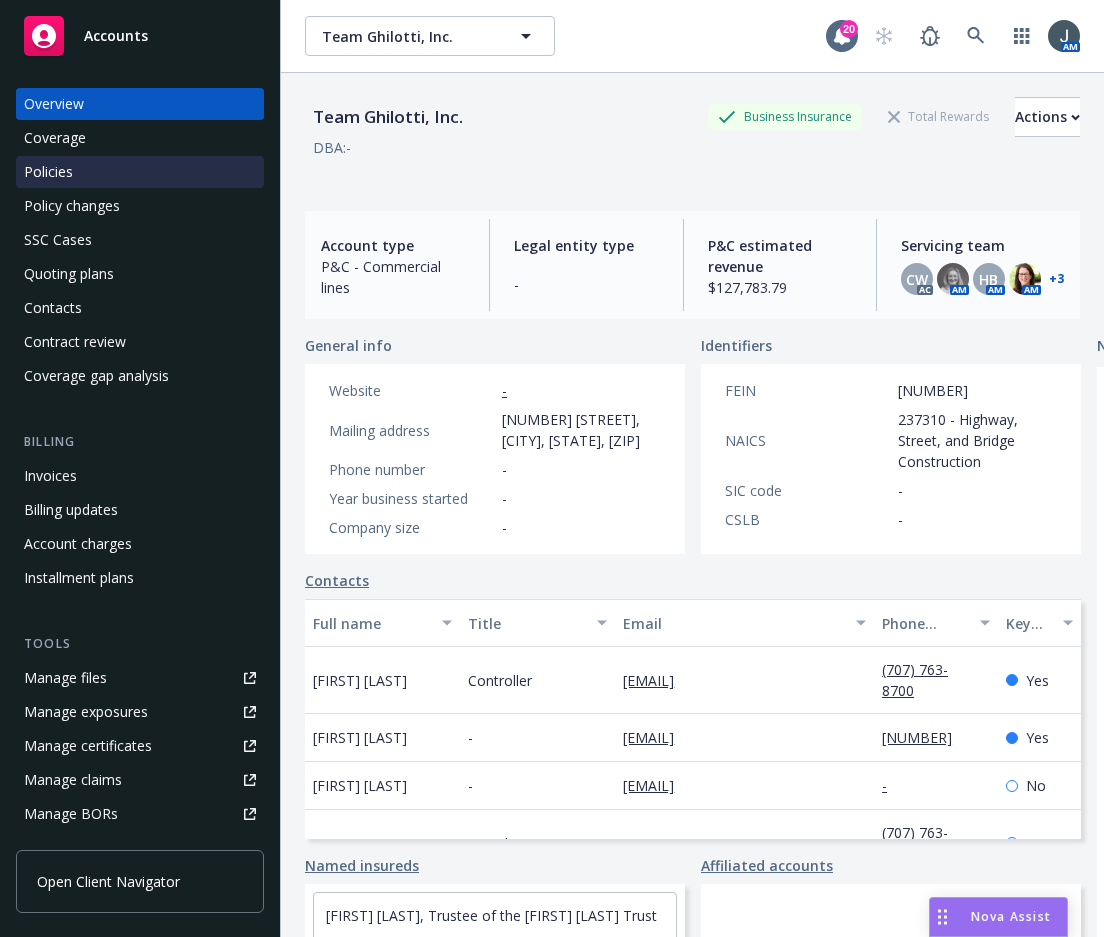click on "Policies" at bounding box center (140, 172) 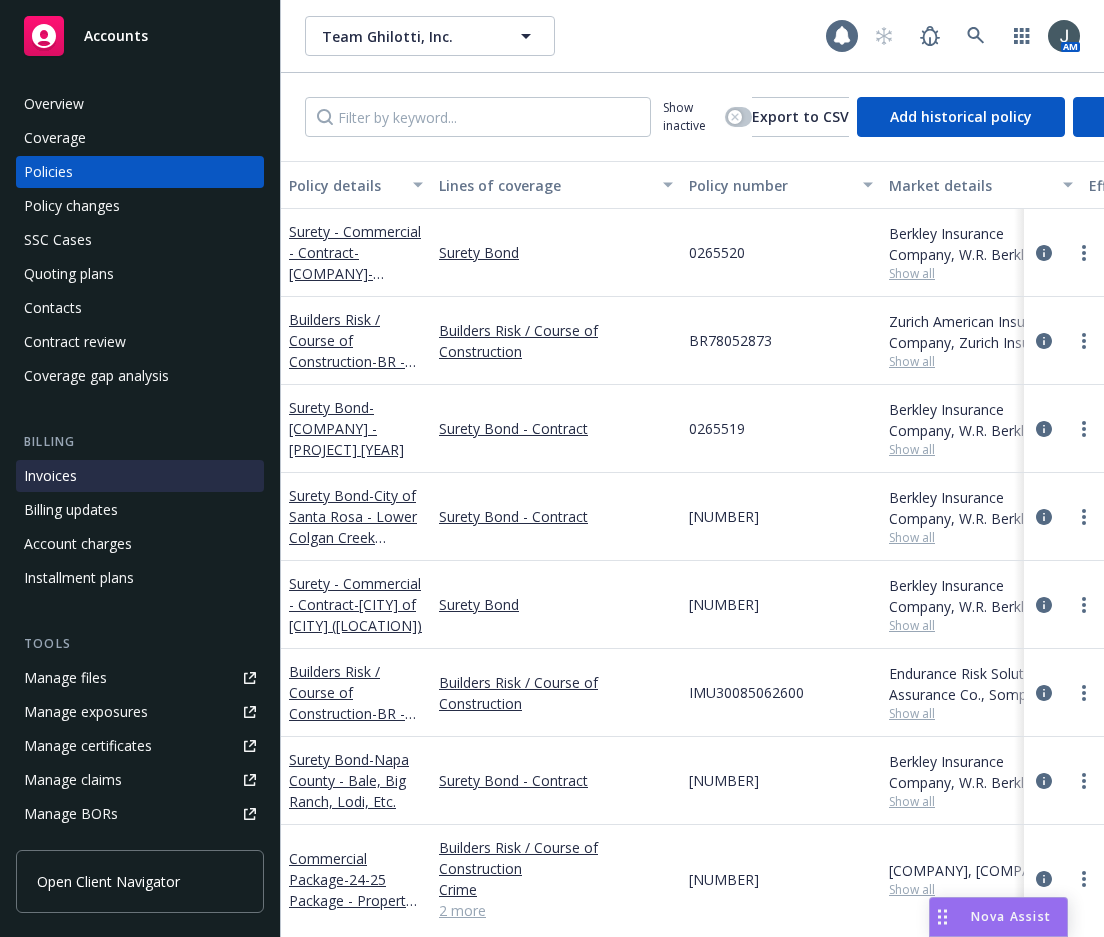 click on "Invoices" at bounding box center (50, 476) 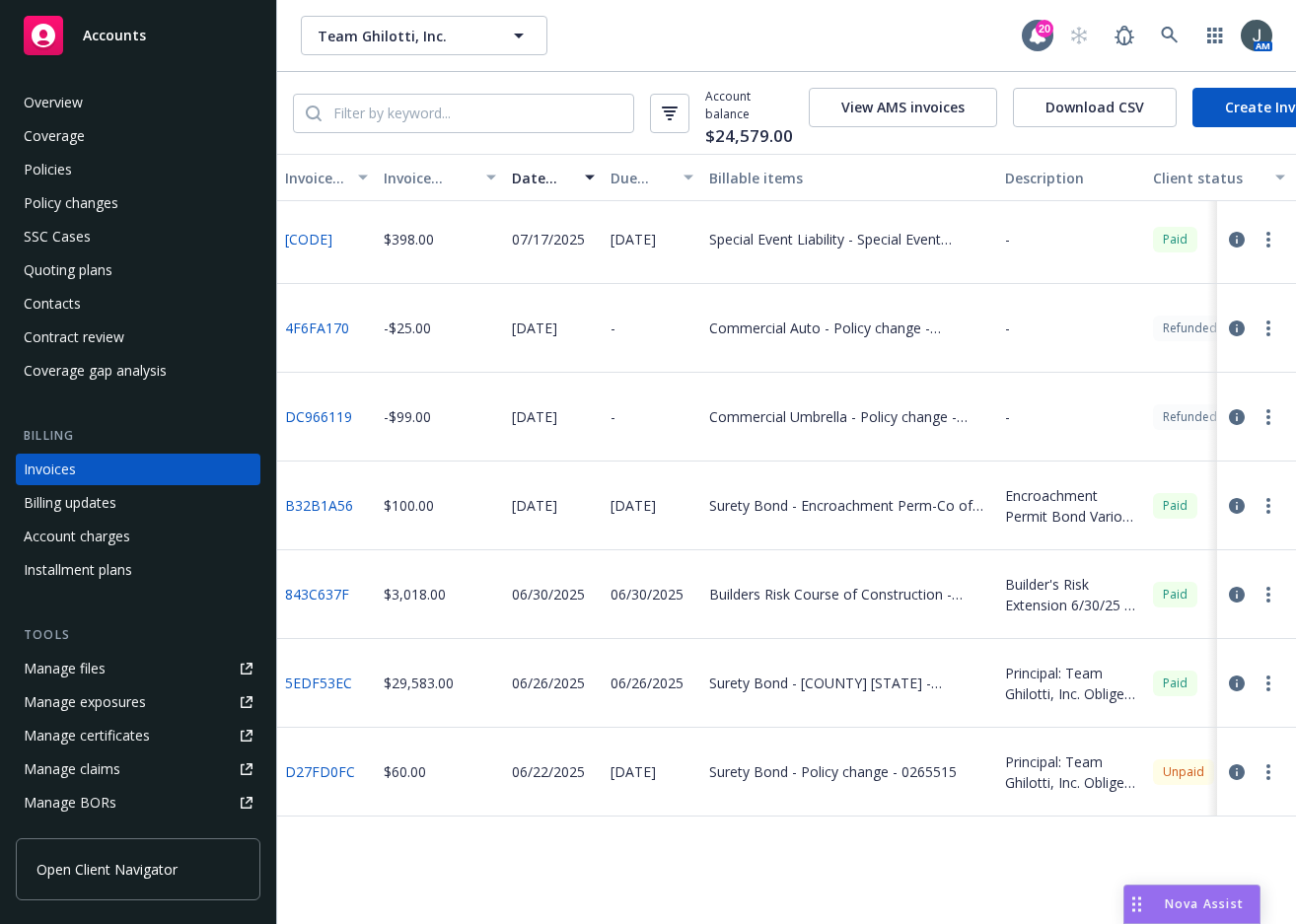 scroll, scrollTop: 0, scrollLeft: 0, axis: both 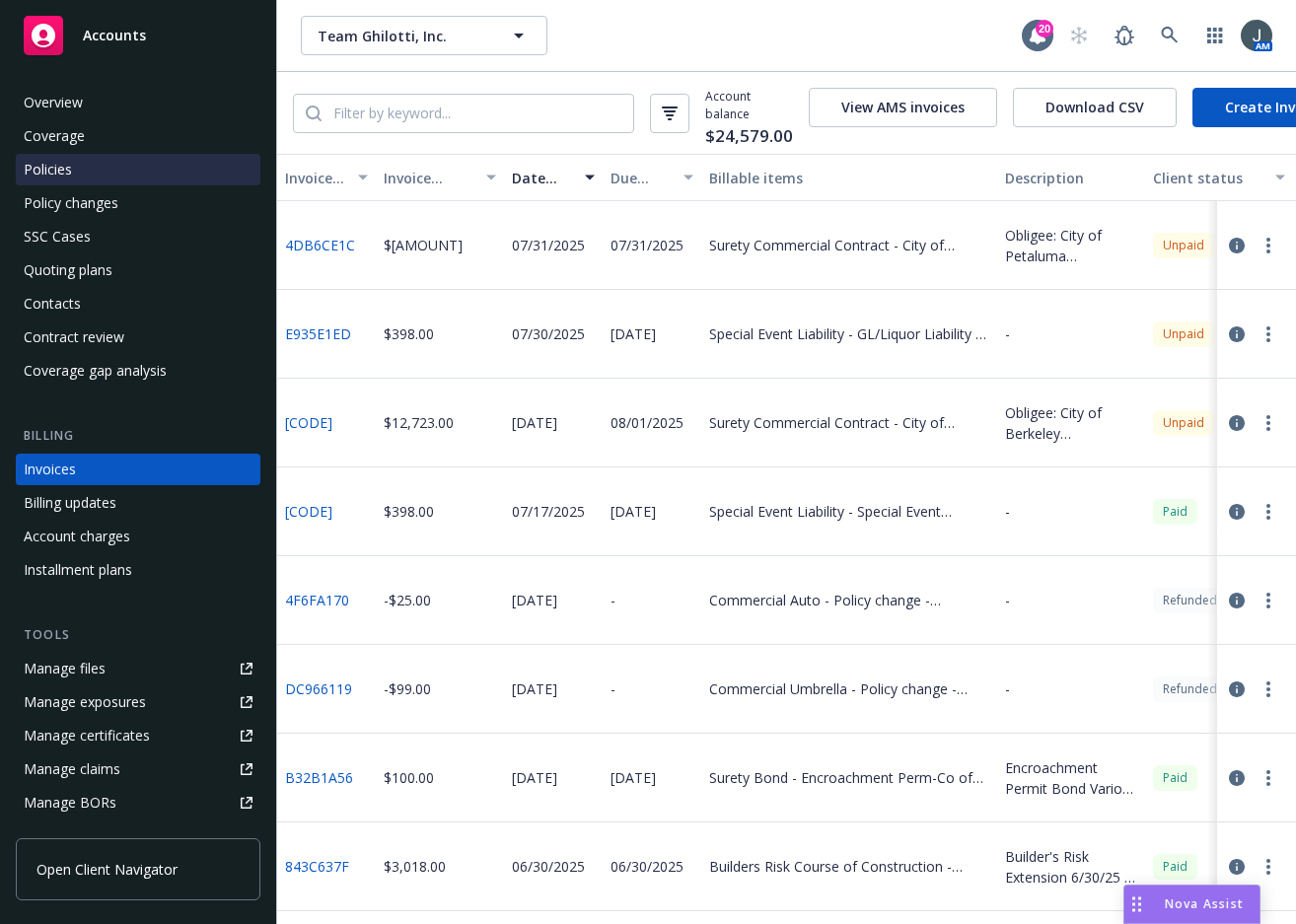 click on "Policies" at bounding box center (47, 170) 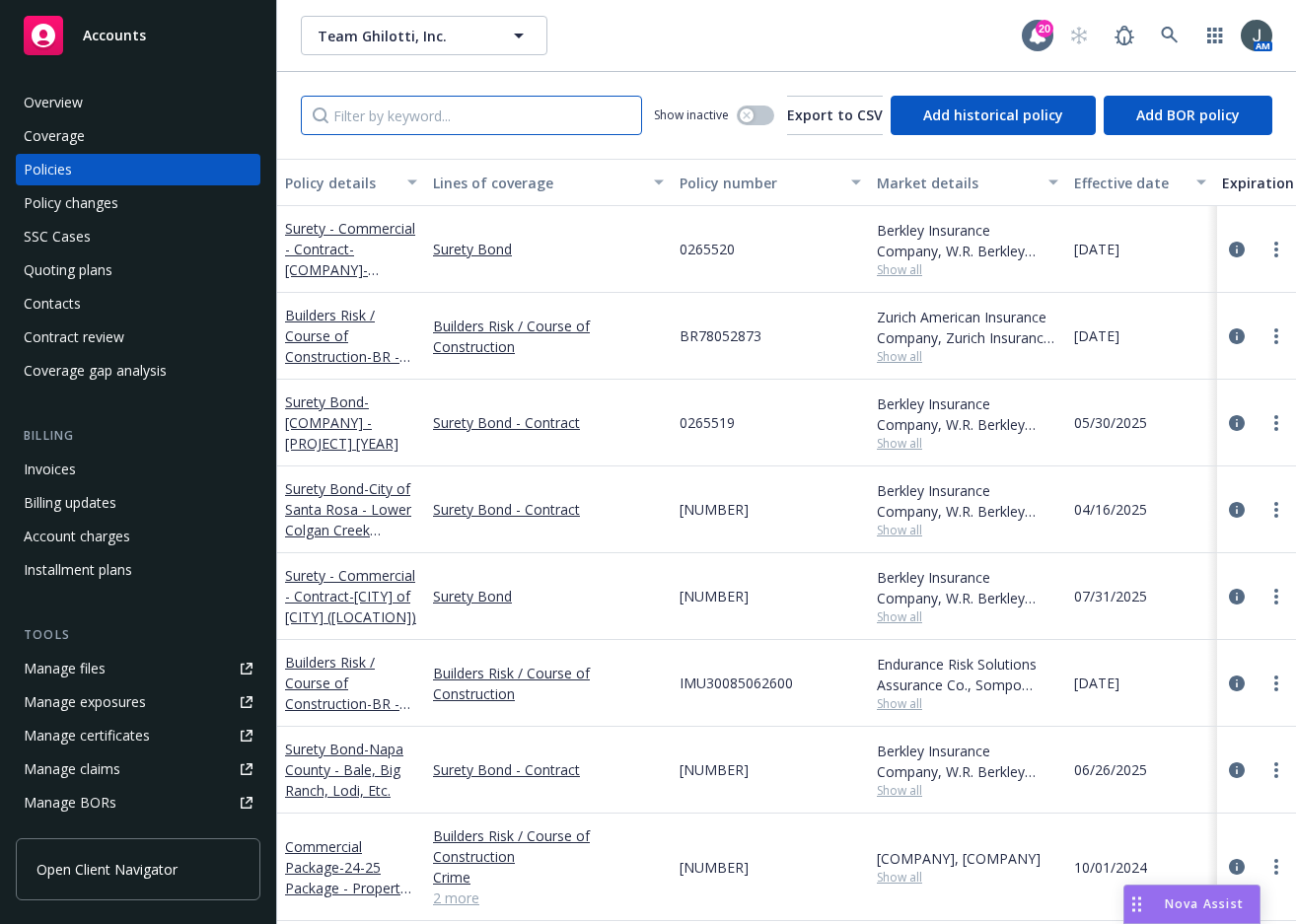 click at bounding box center [471, 115] 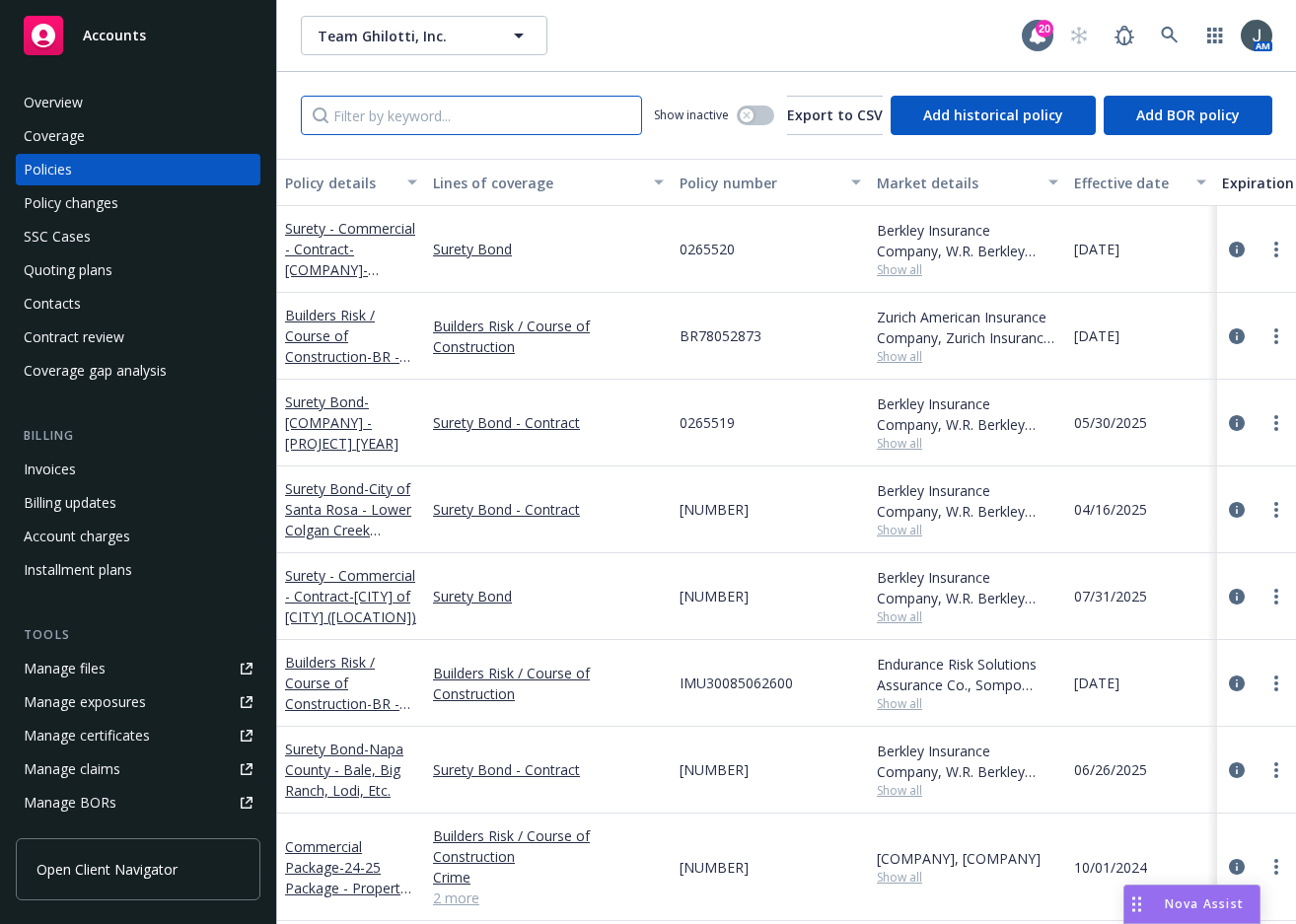 paste on "0165536" 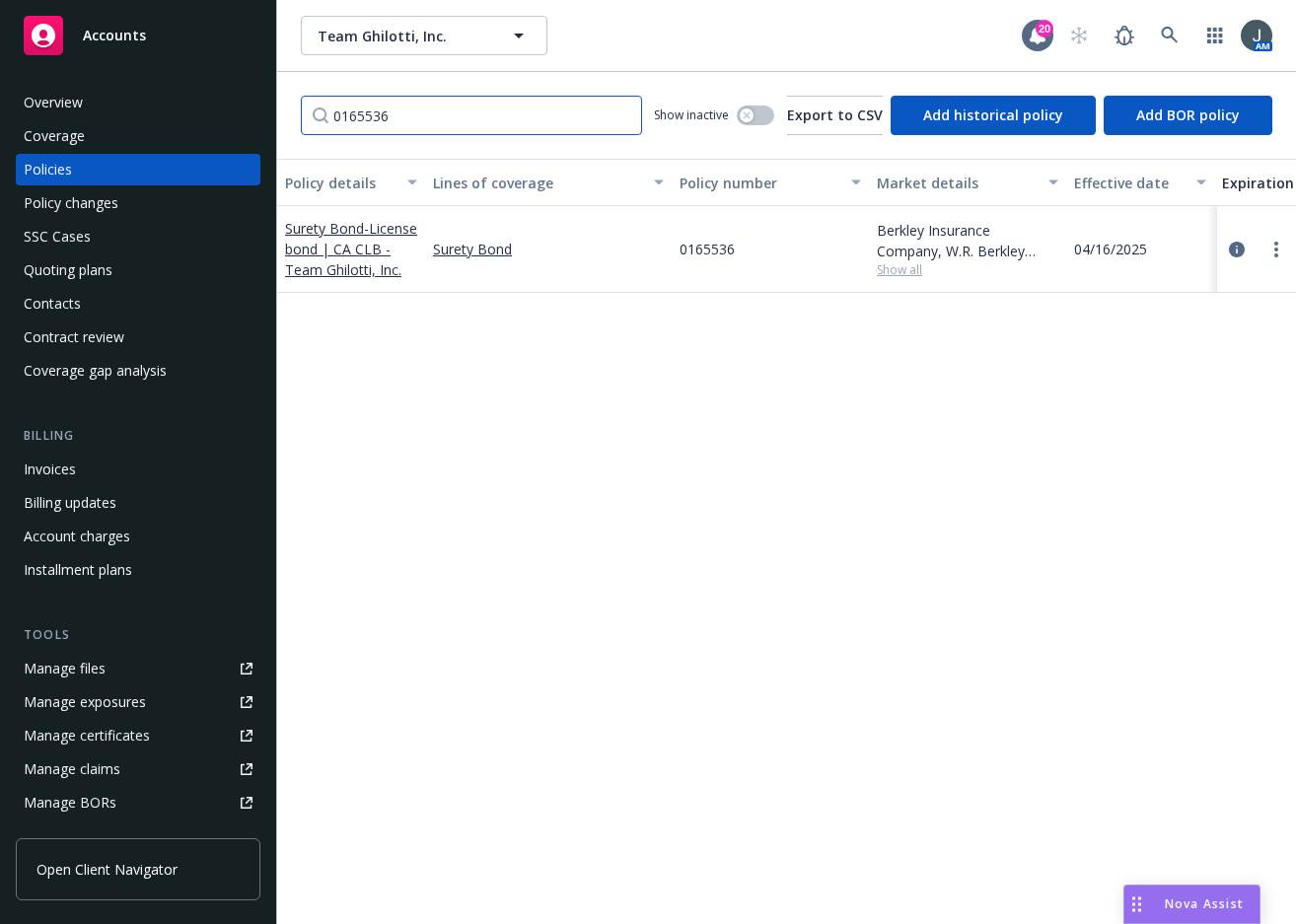 type on "0165536" 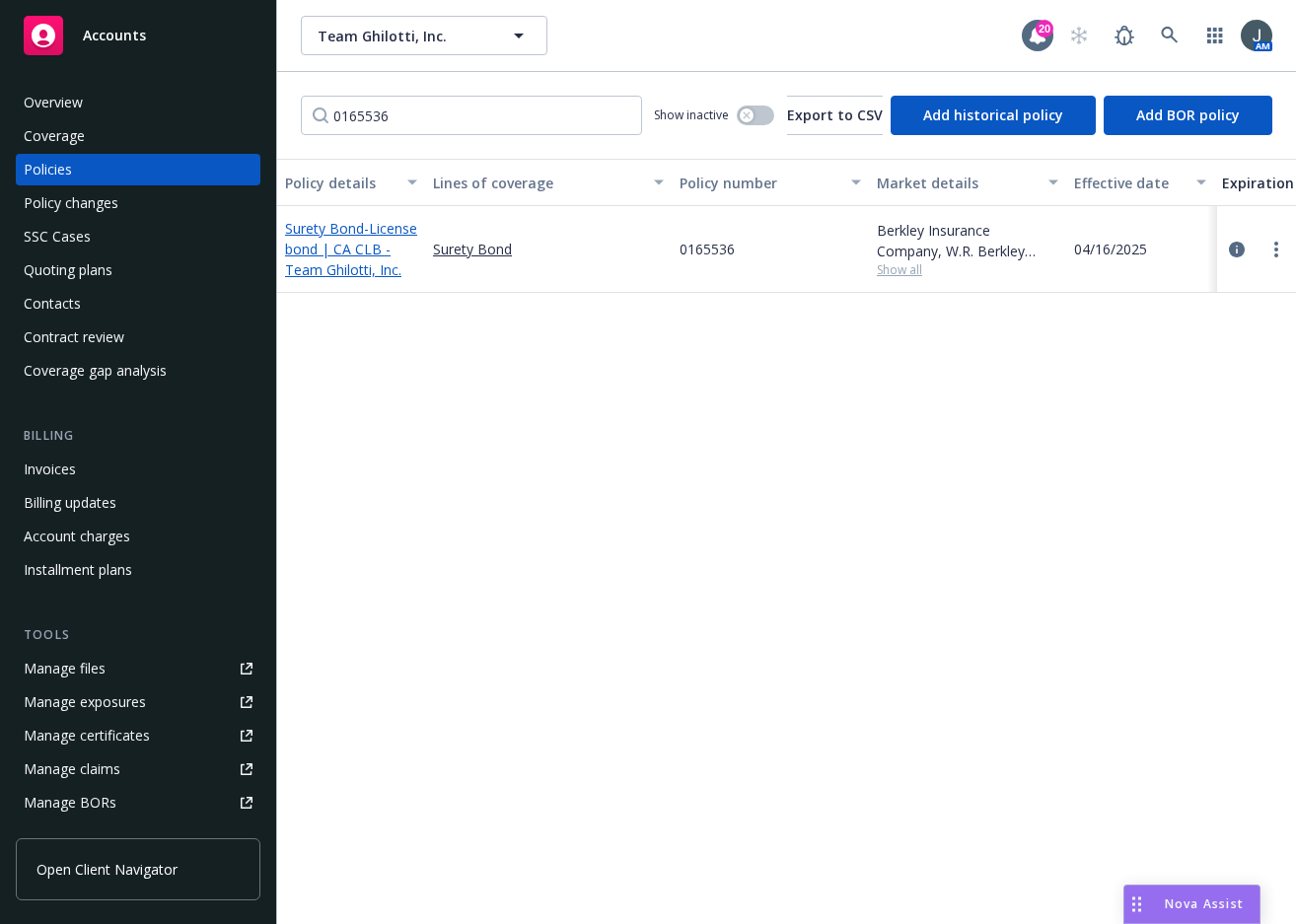 click on "-  License bond | CA CLB - Team Ghilotti, Inc." at bounding box center (351, 249) 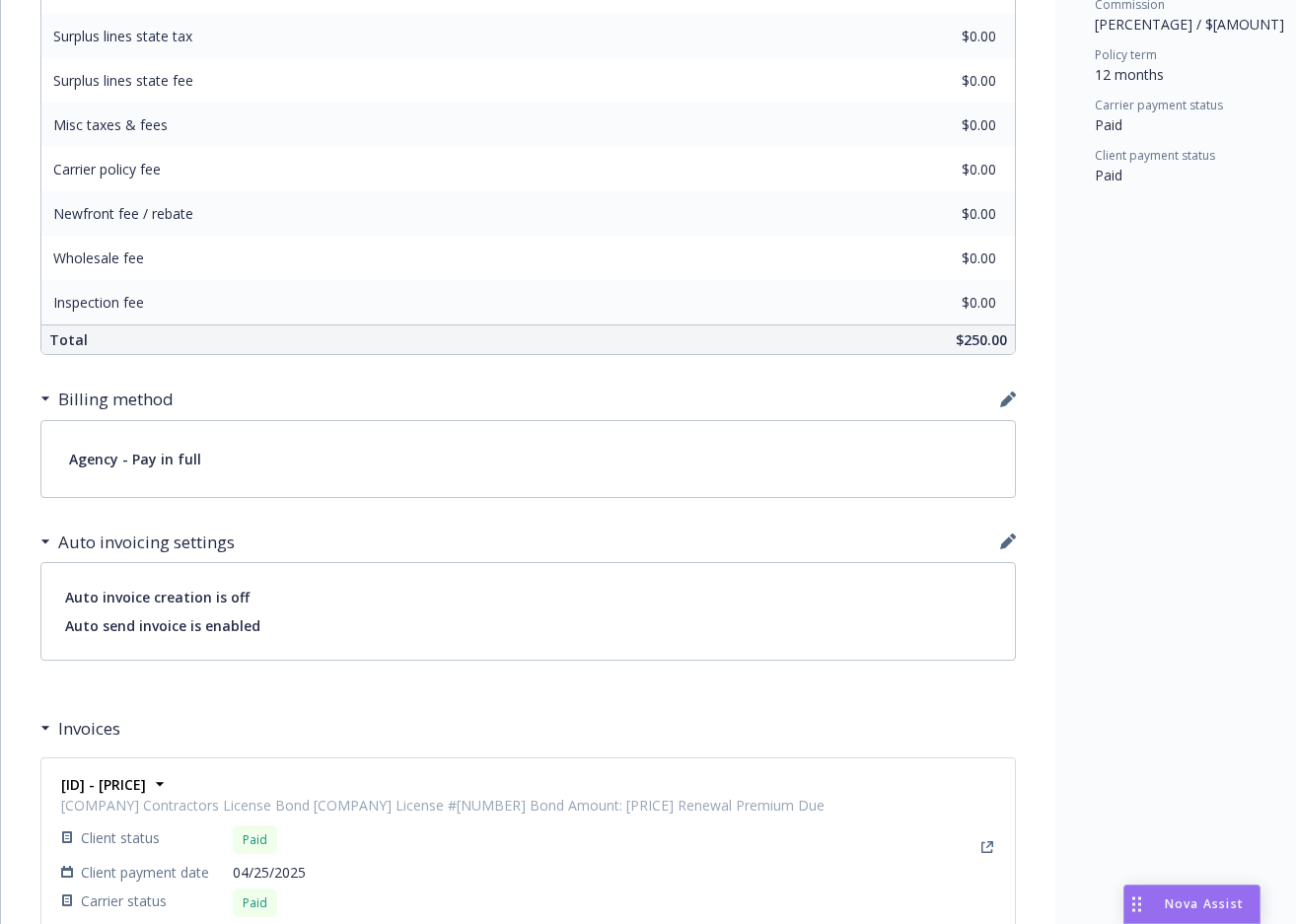 scroll, scrollTop: 461, scrollLeft: 0, axis: vertical 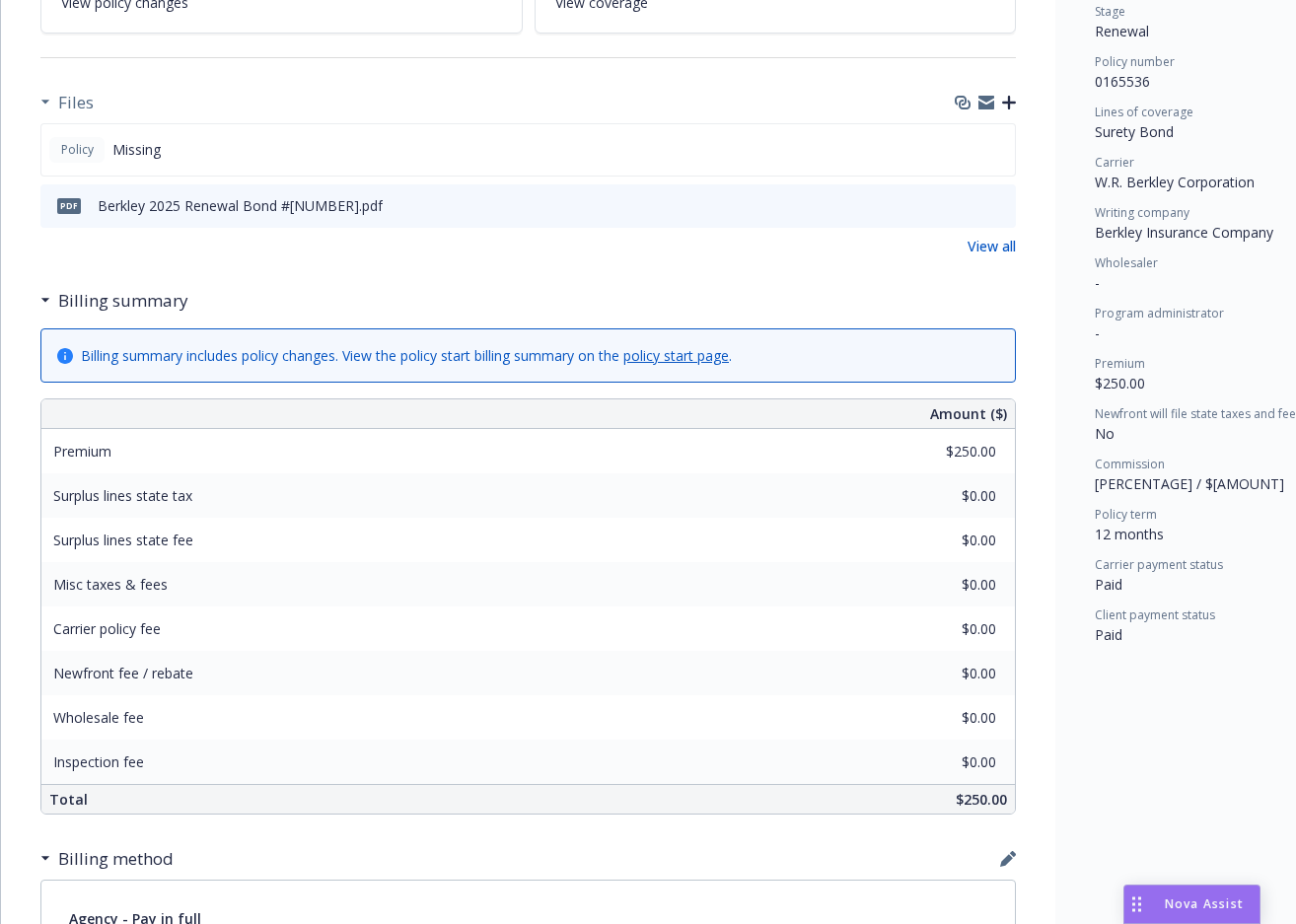 click 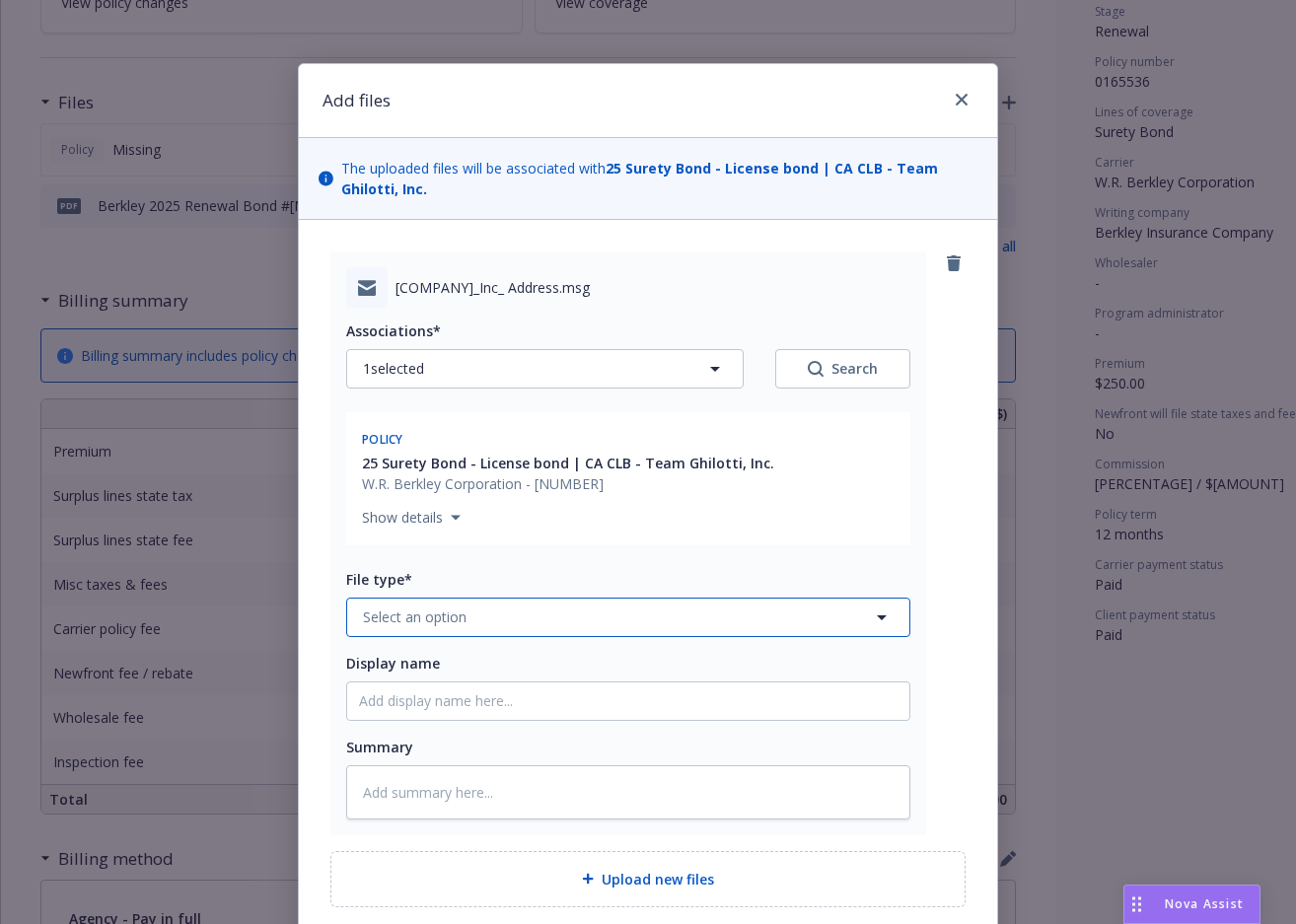 click on "Select an option" at bounding box center (414, 616) 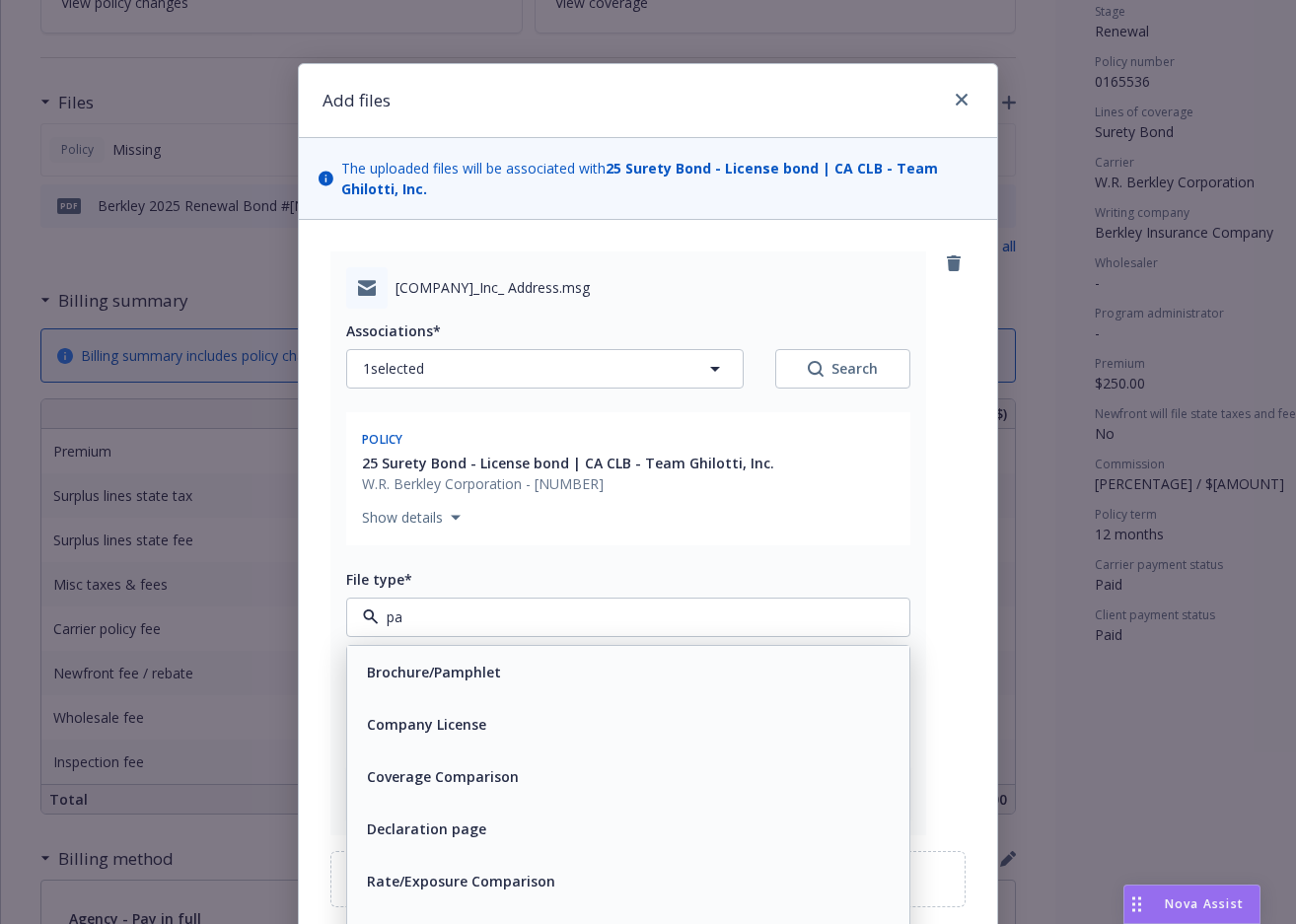 type on "pay" 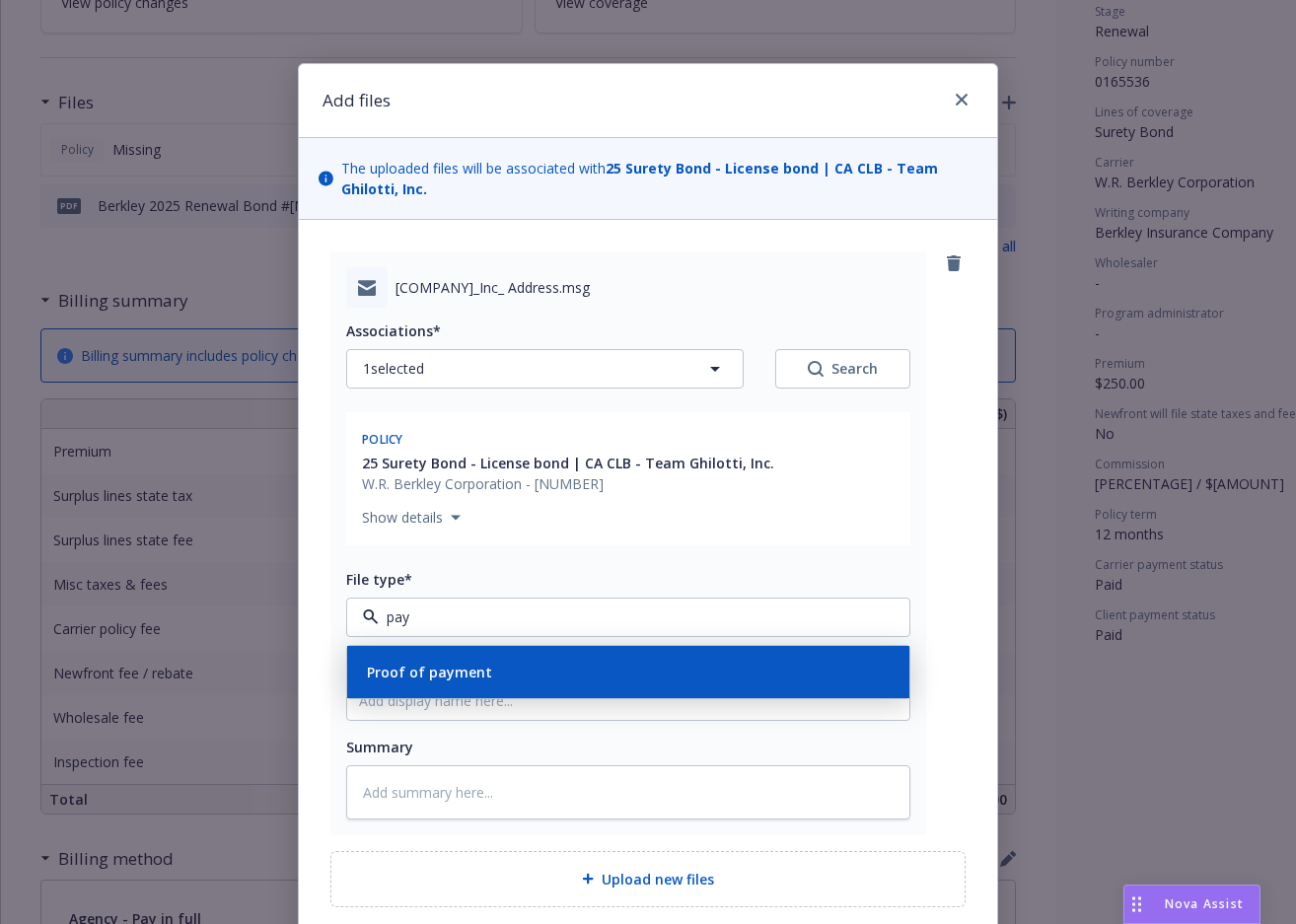 click on "Proof of payment" at bounding box center [429, 672] 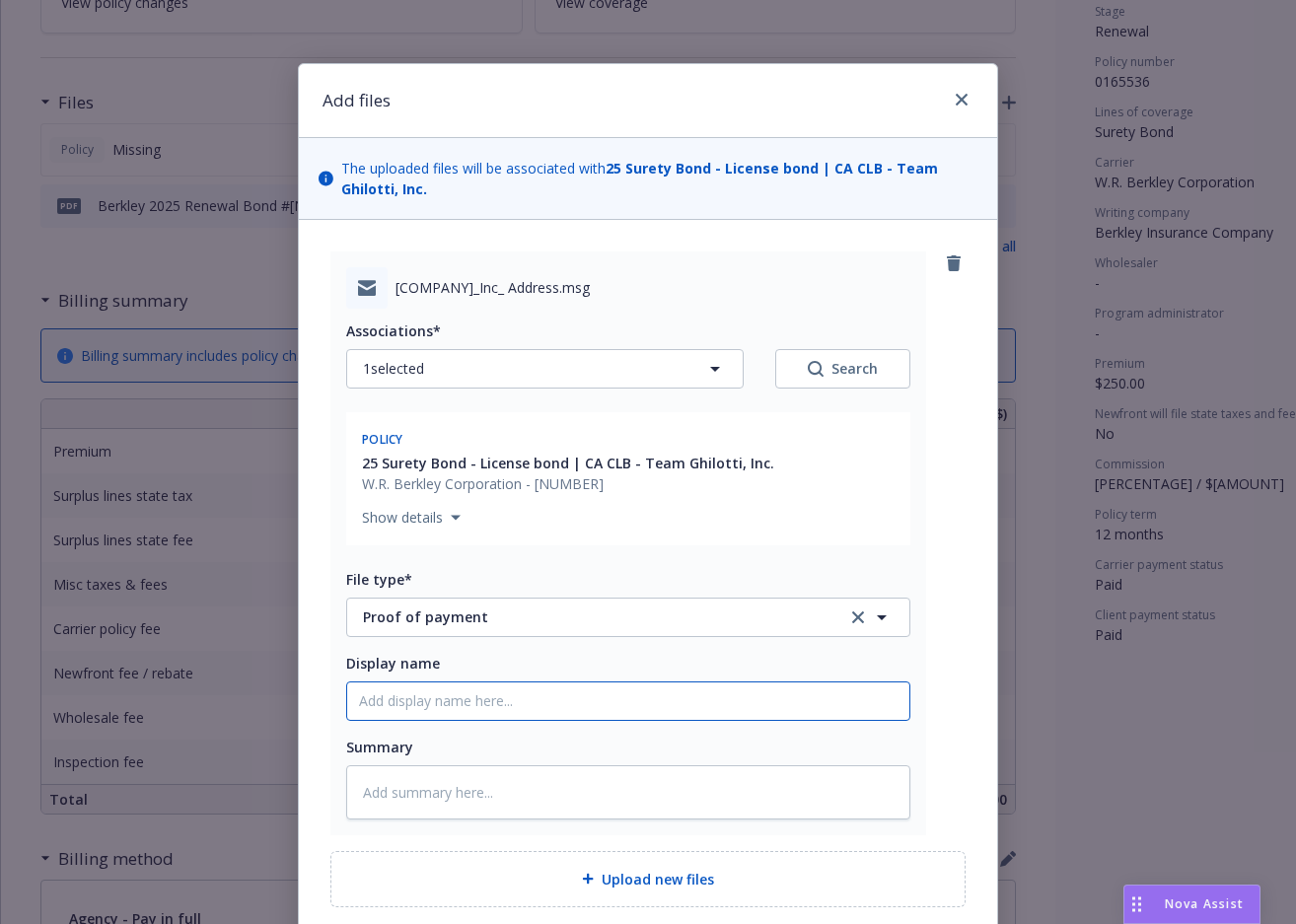 click on "Display name" at bounding box center [628, 701] 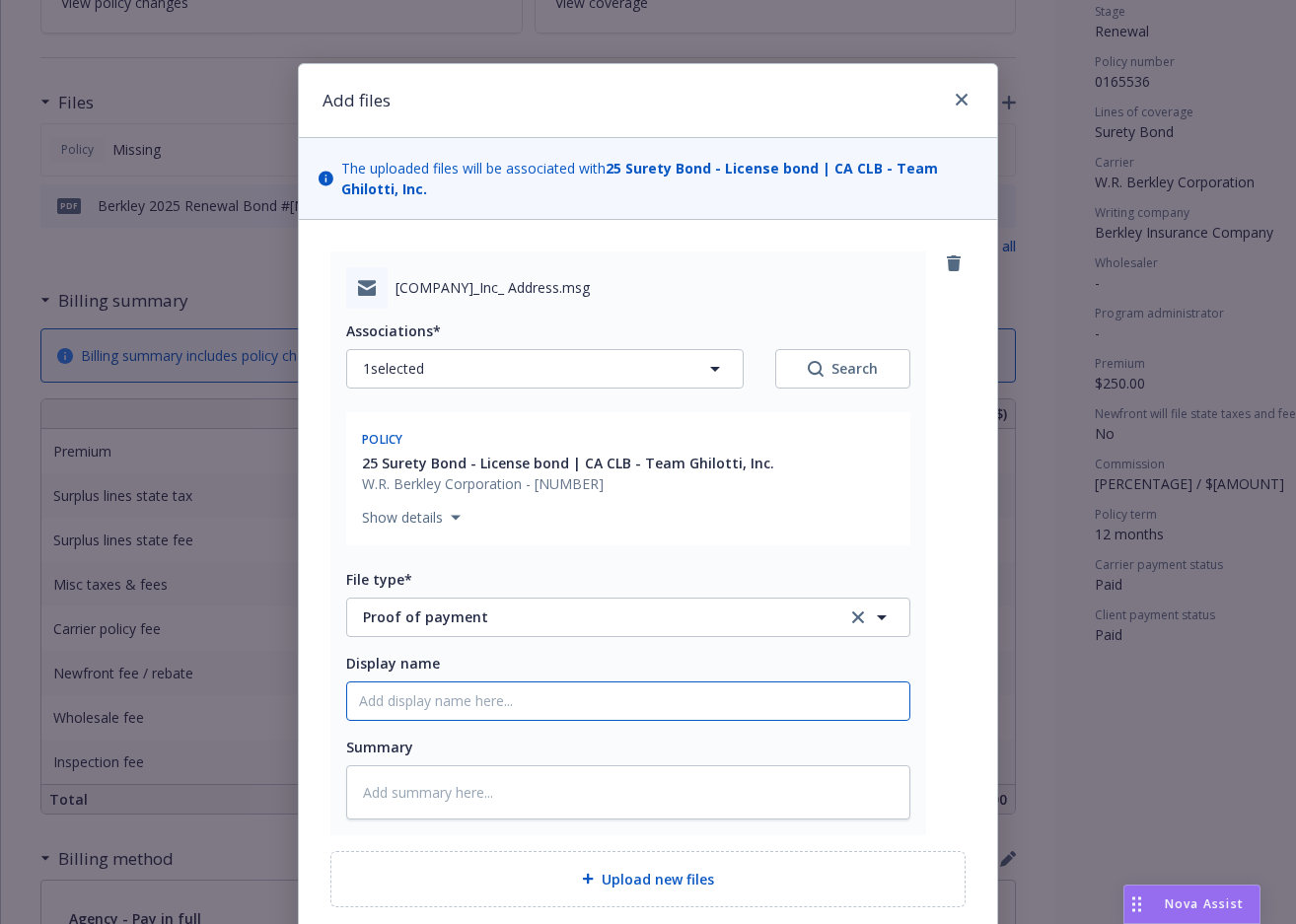 type on "x" 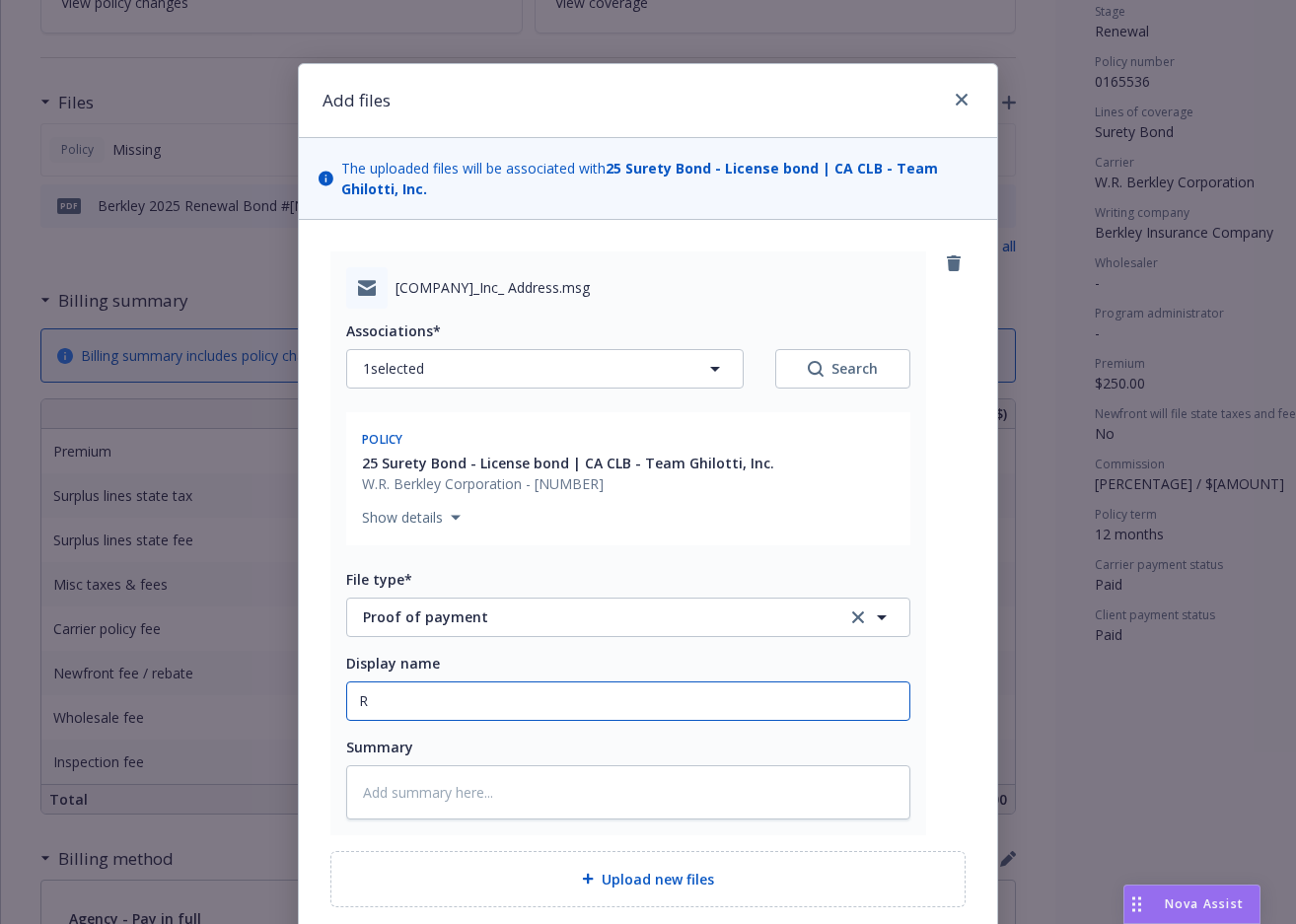 type on "x" 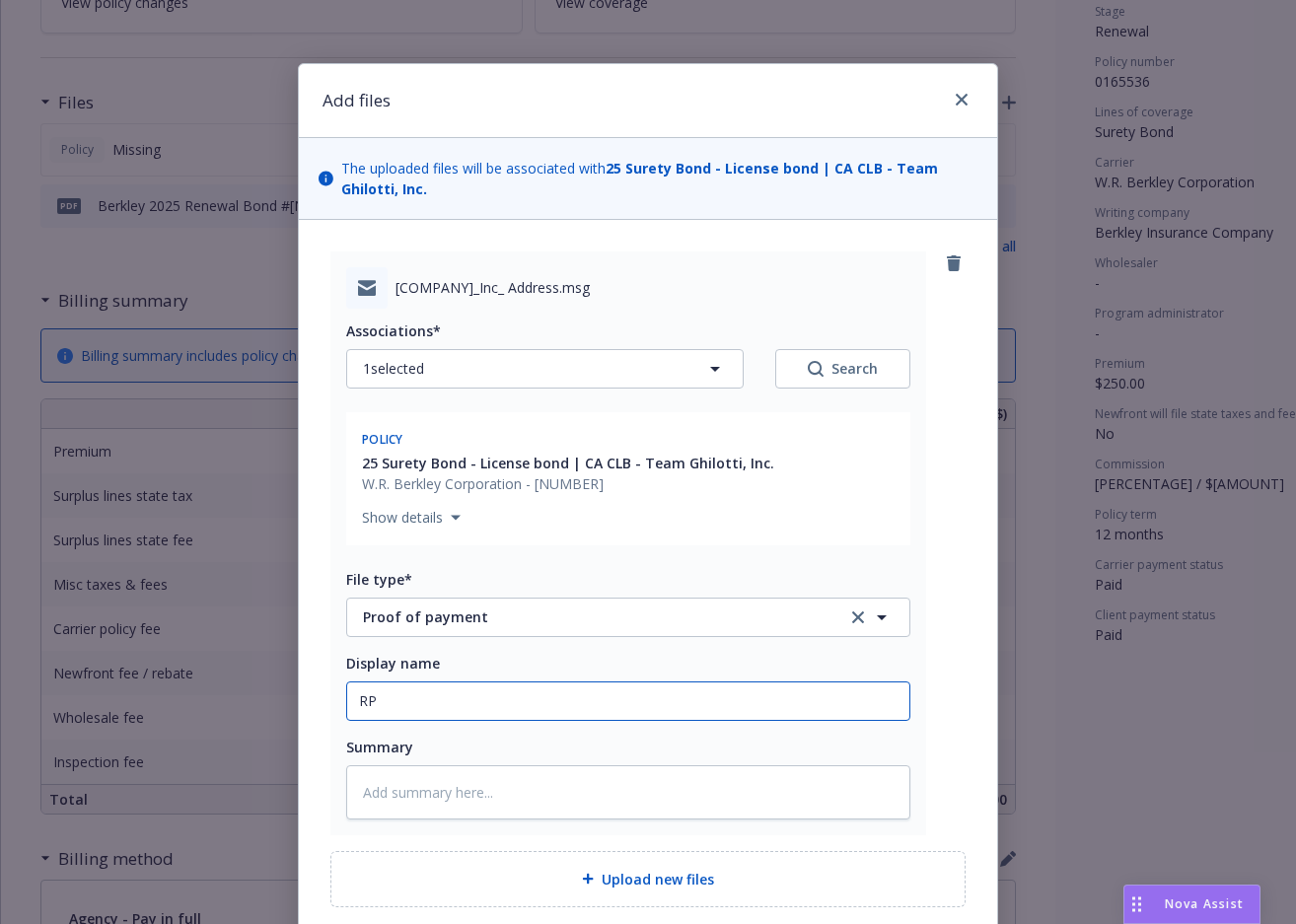 type on "x" 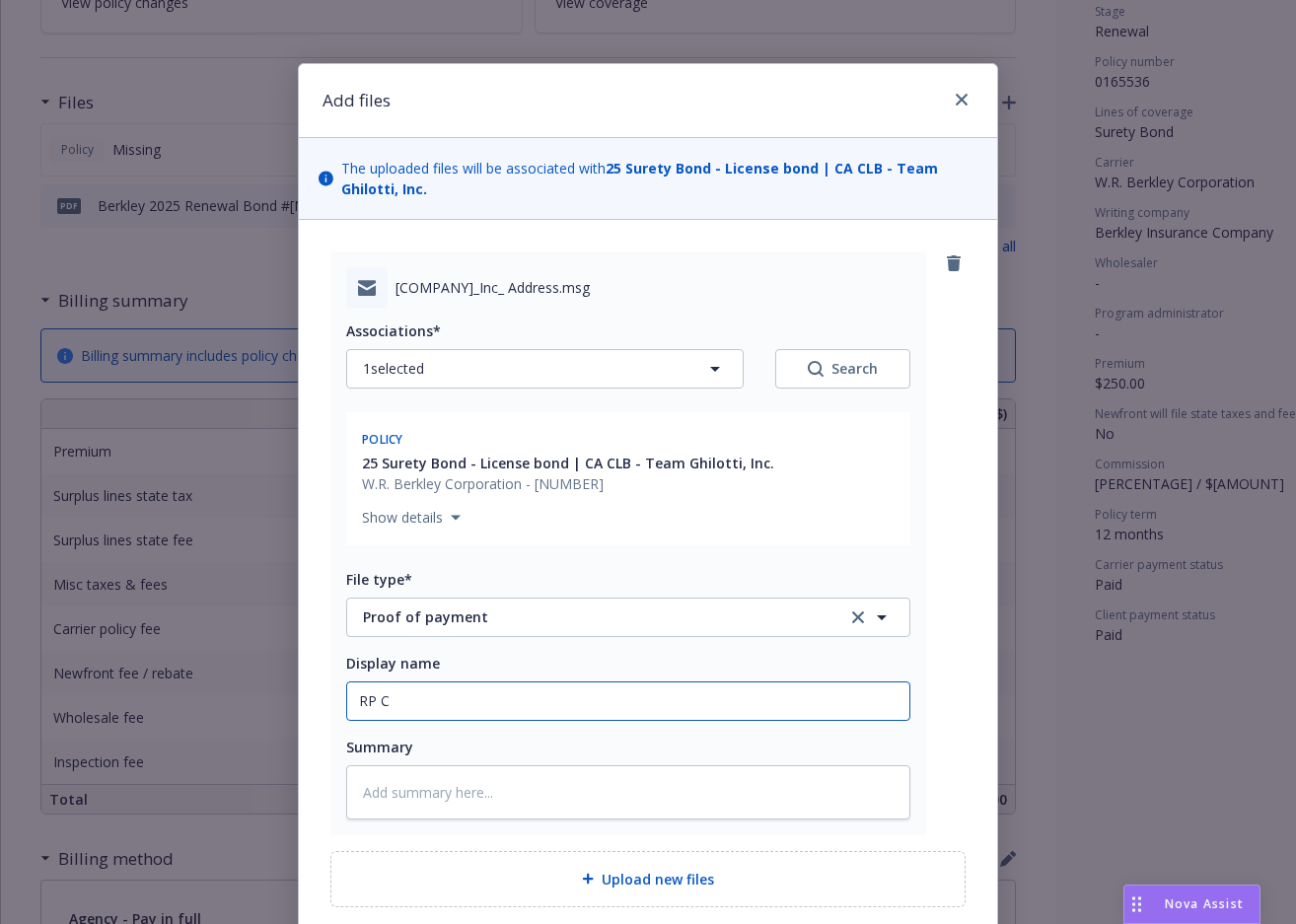 type on "x" 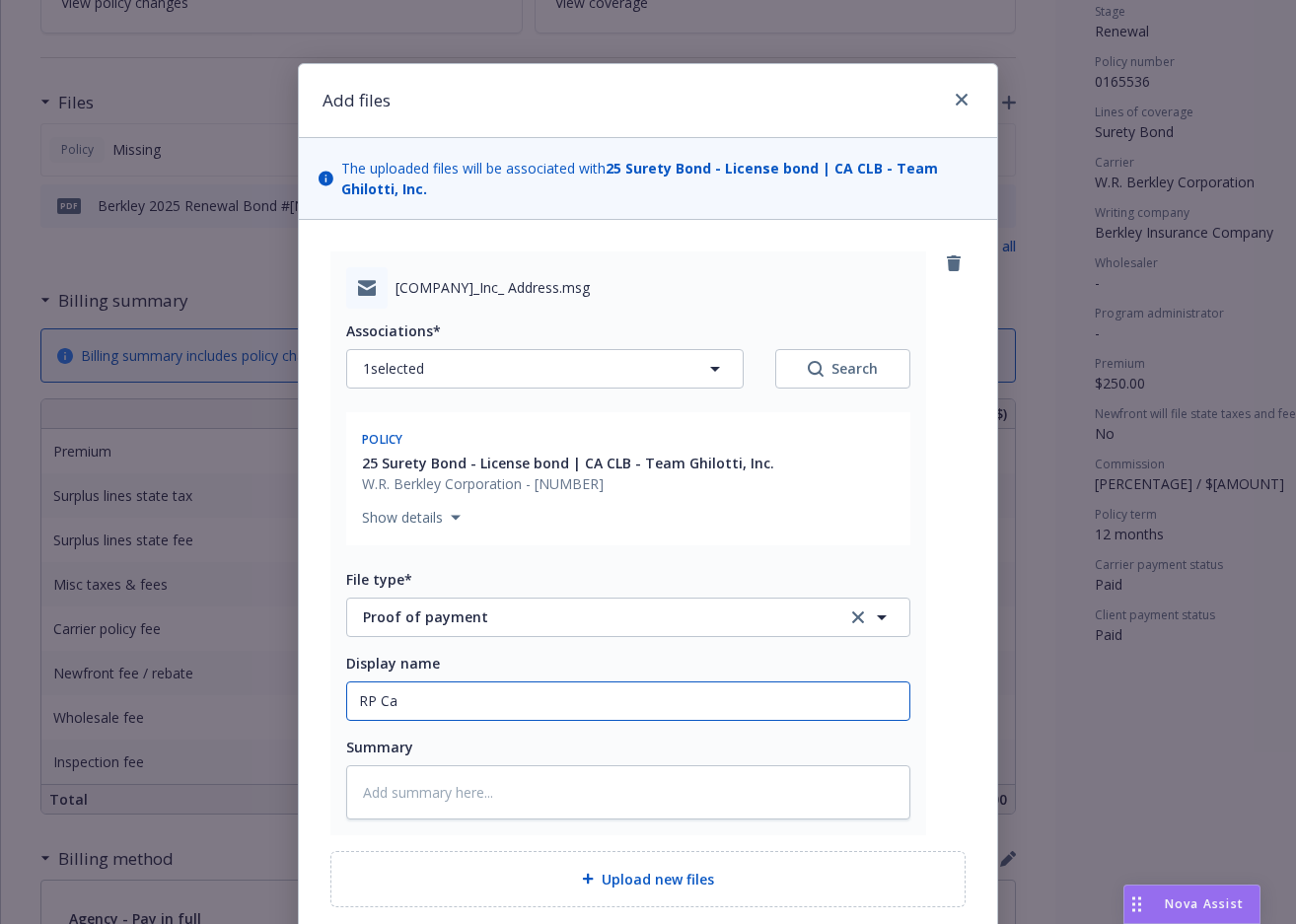 type on "x" 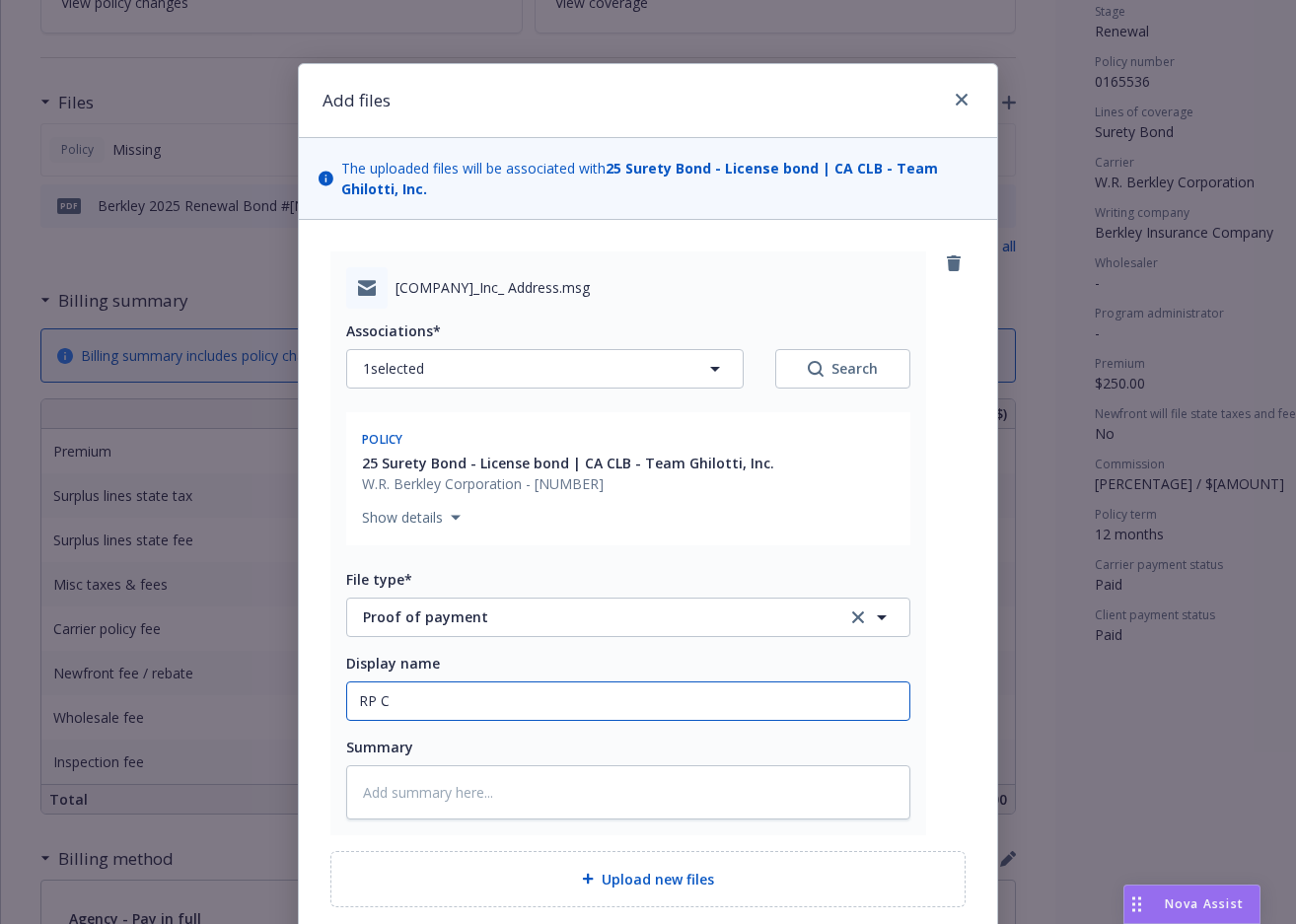 type on "x" 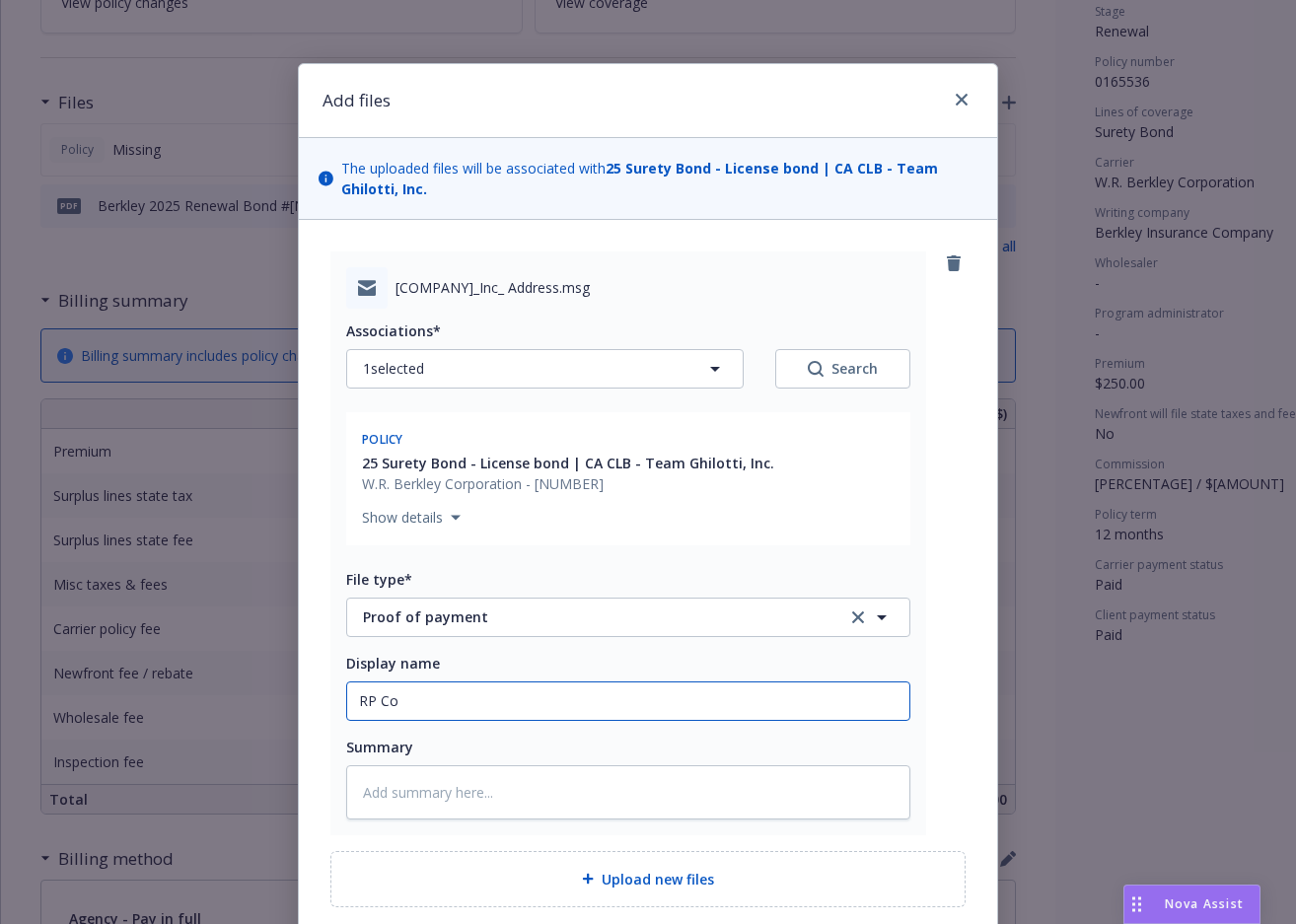 type on "x" 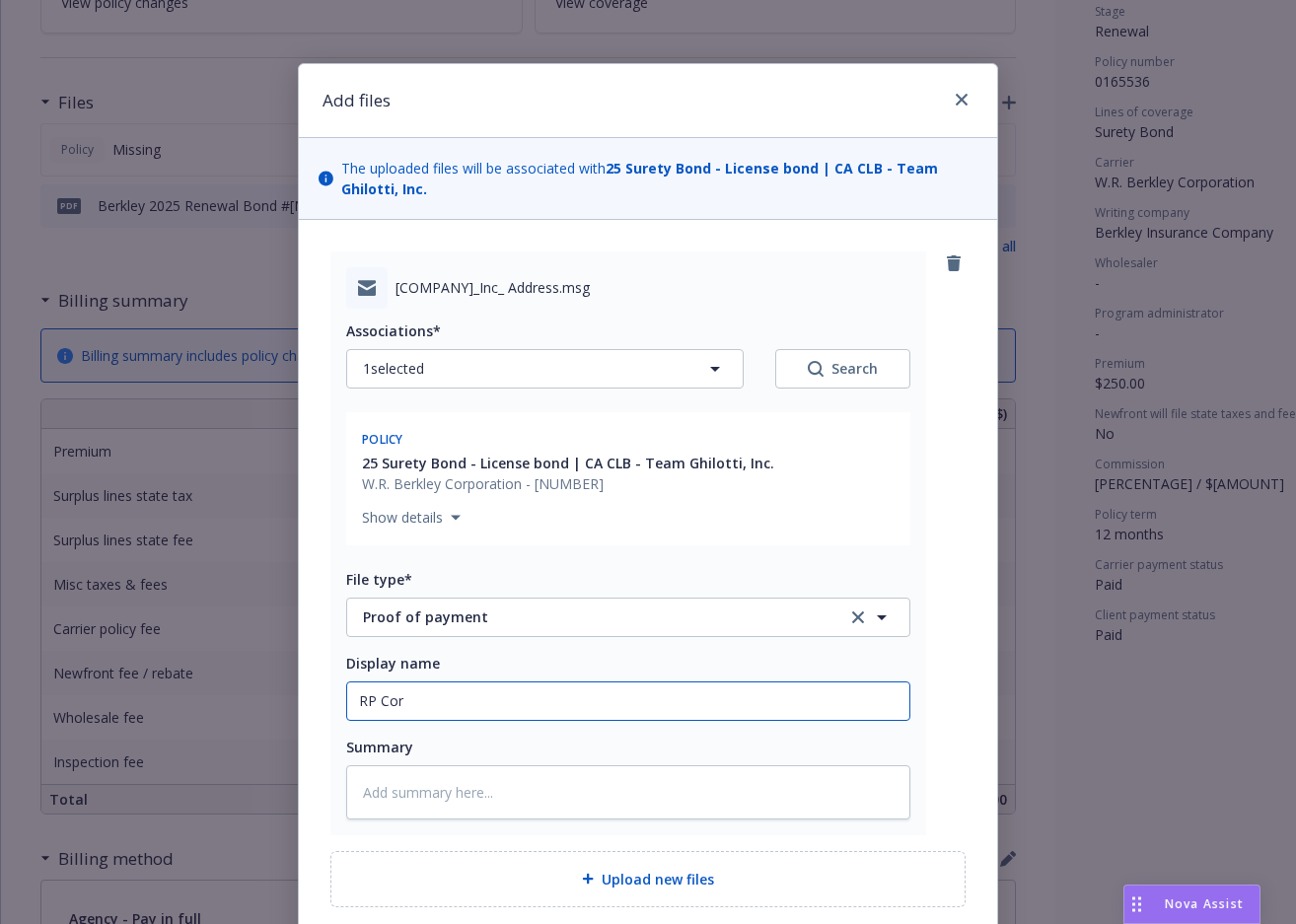 type on "x" 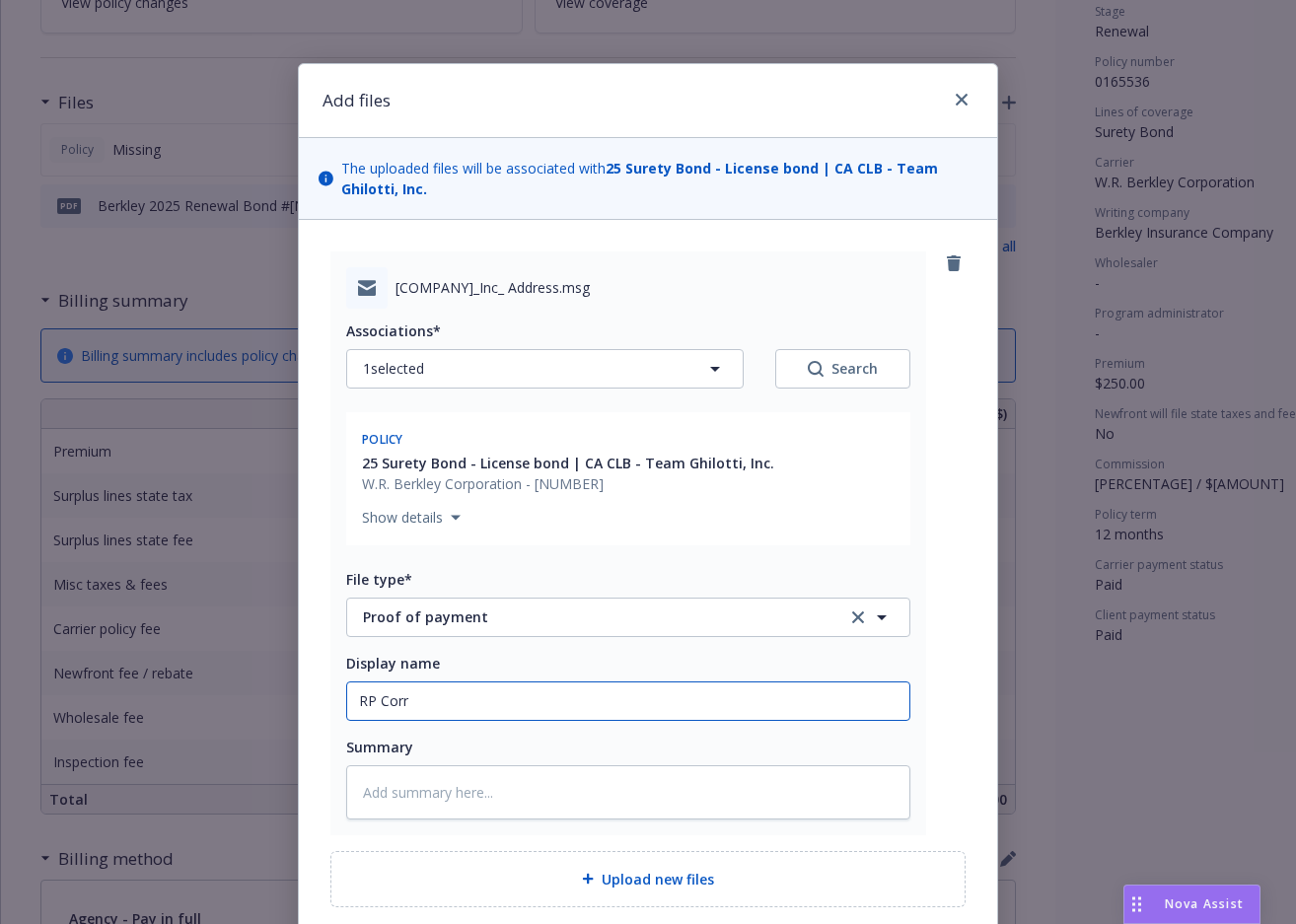 type on "x" 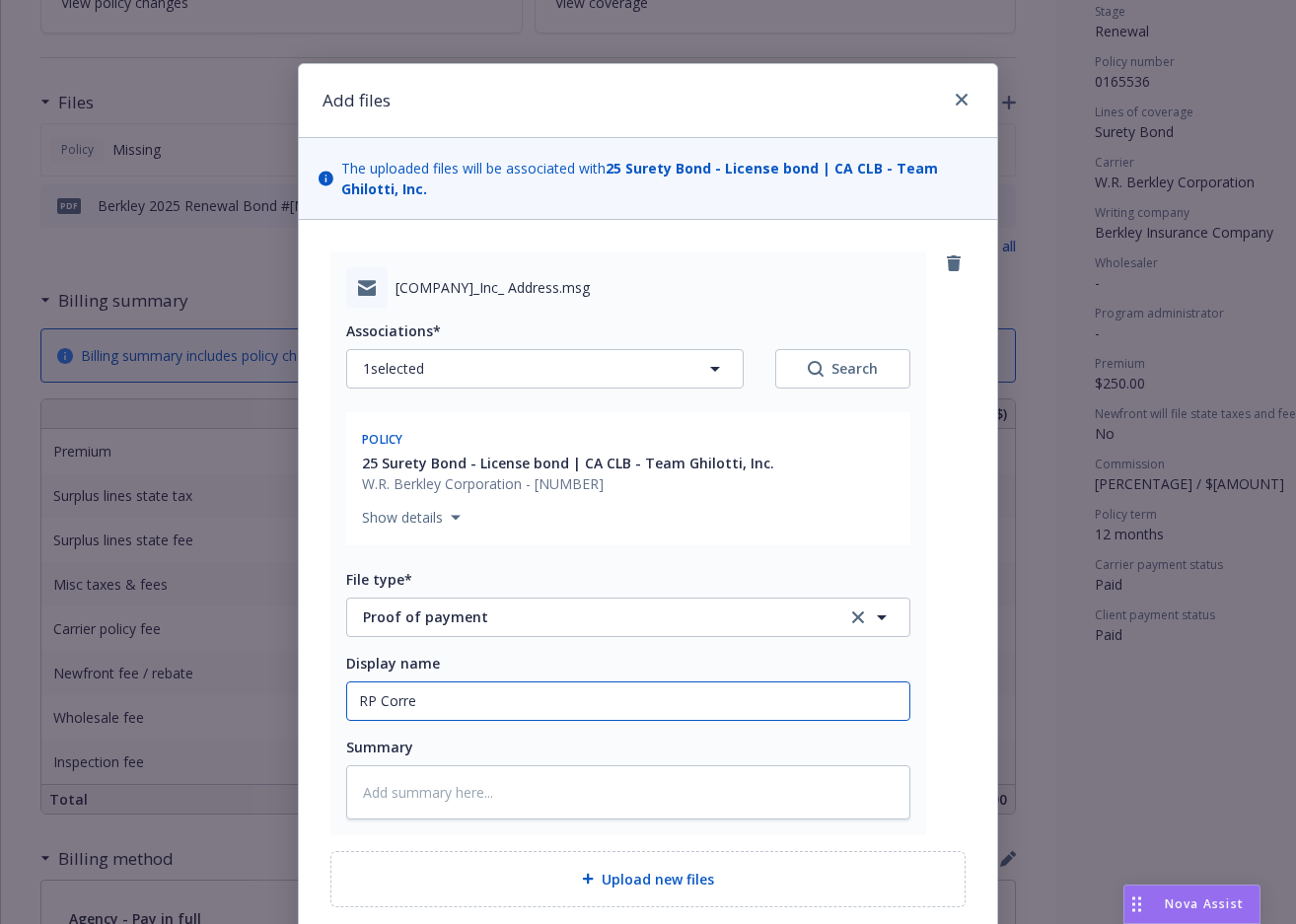 type on "x" 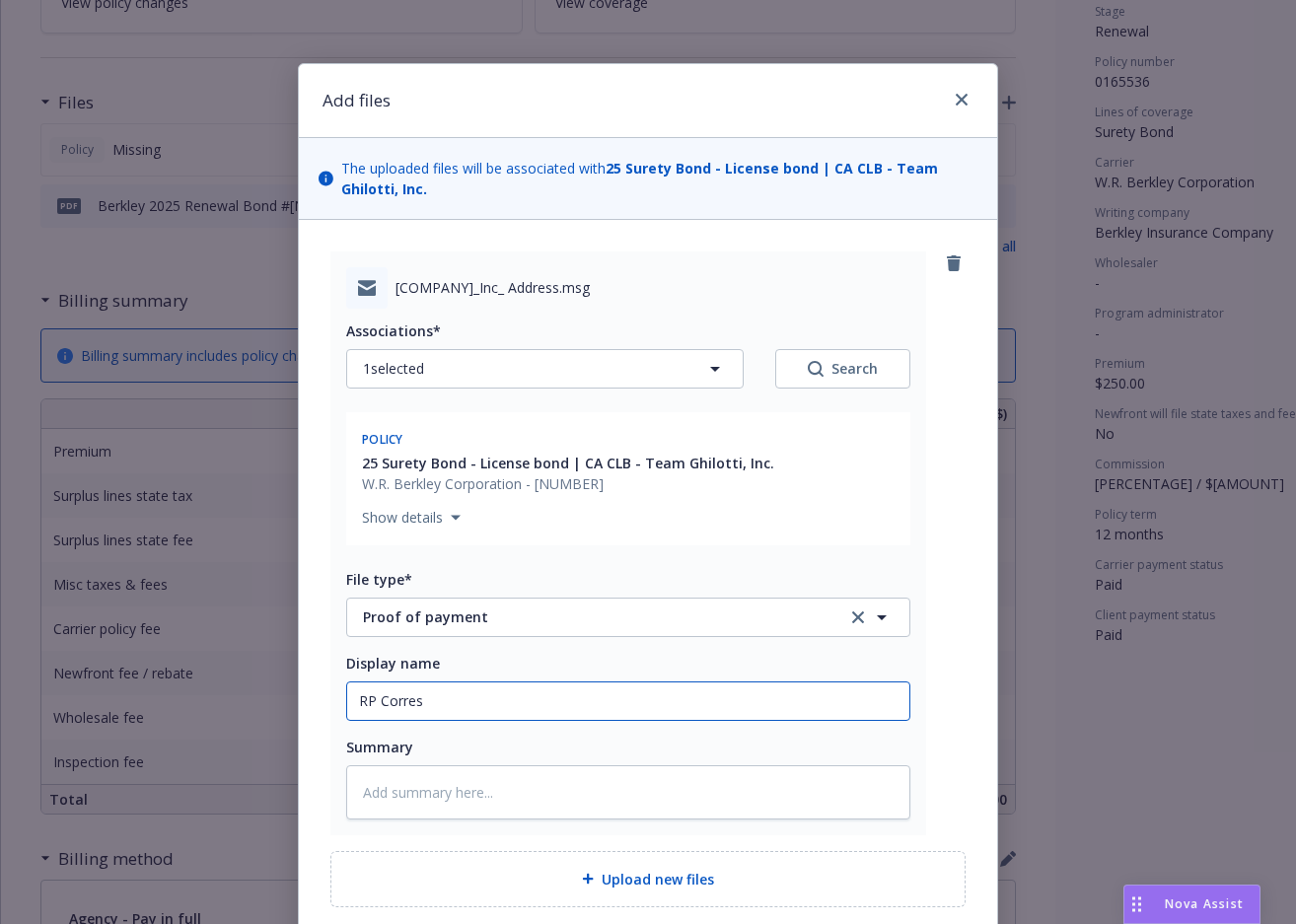 type on "x" 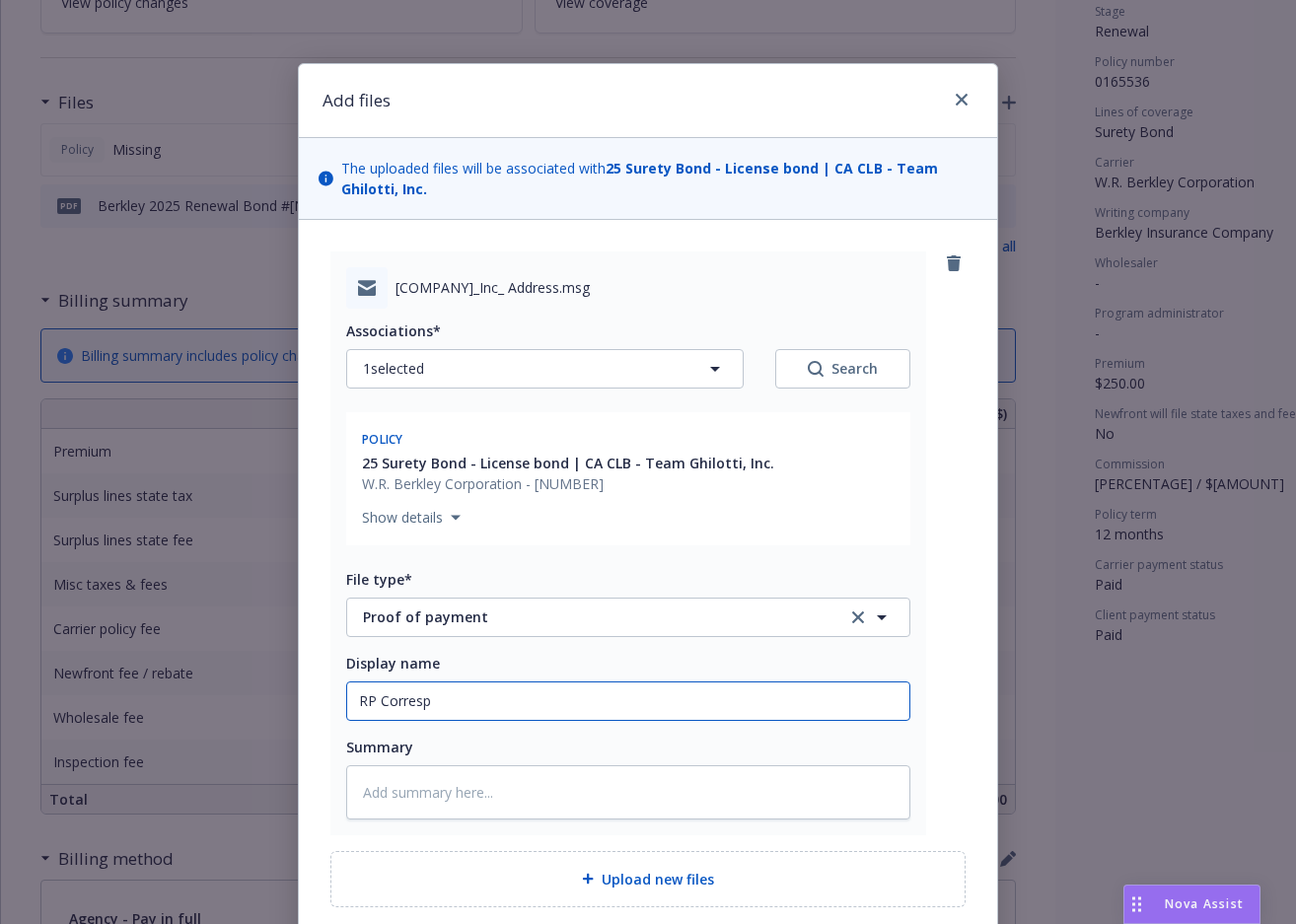 type on "x" 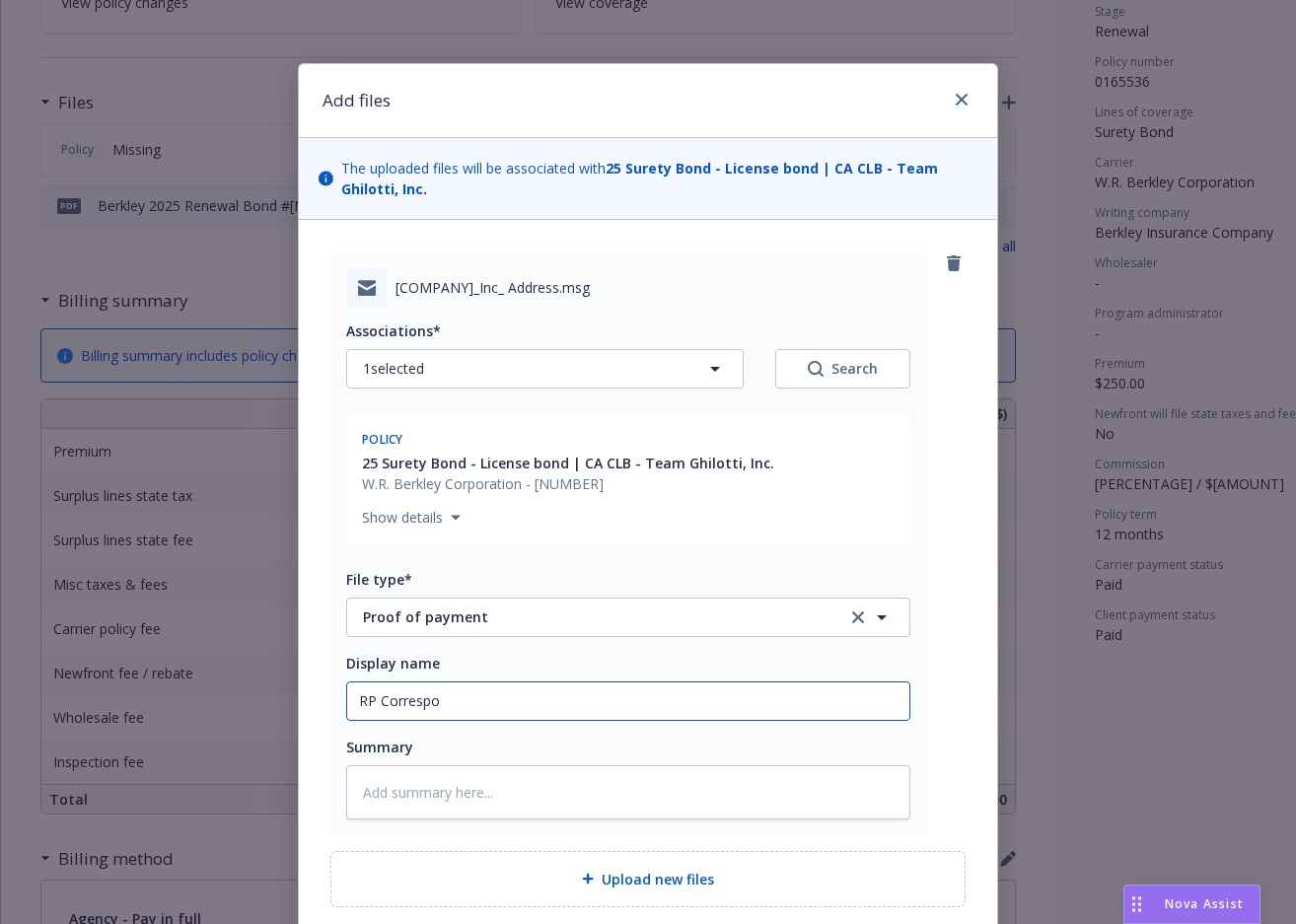 type on "x" 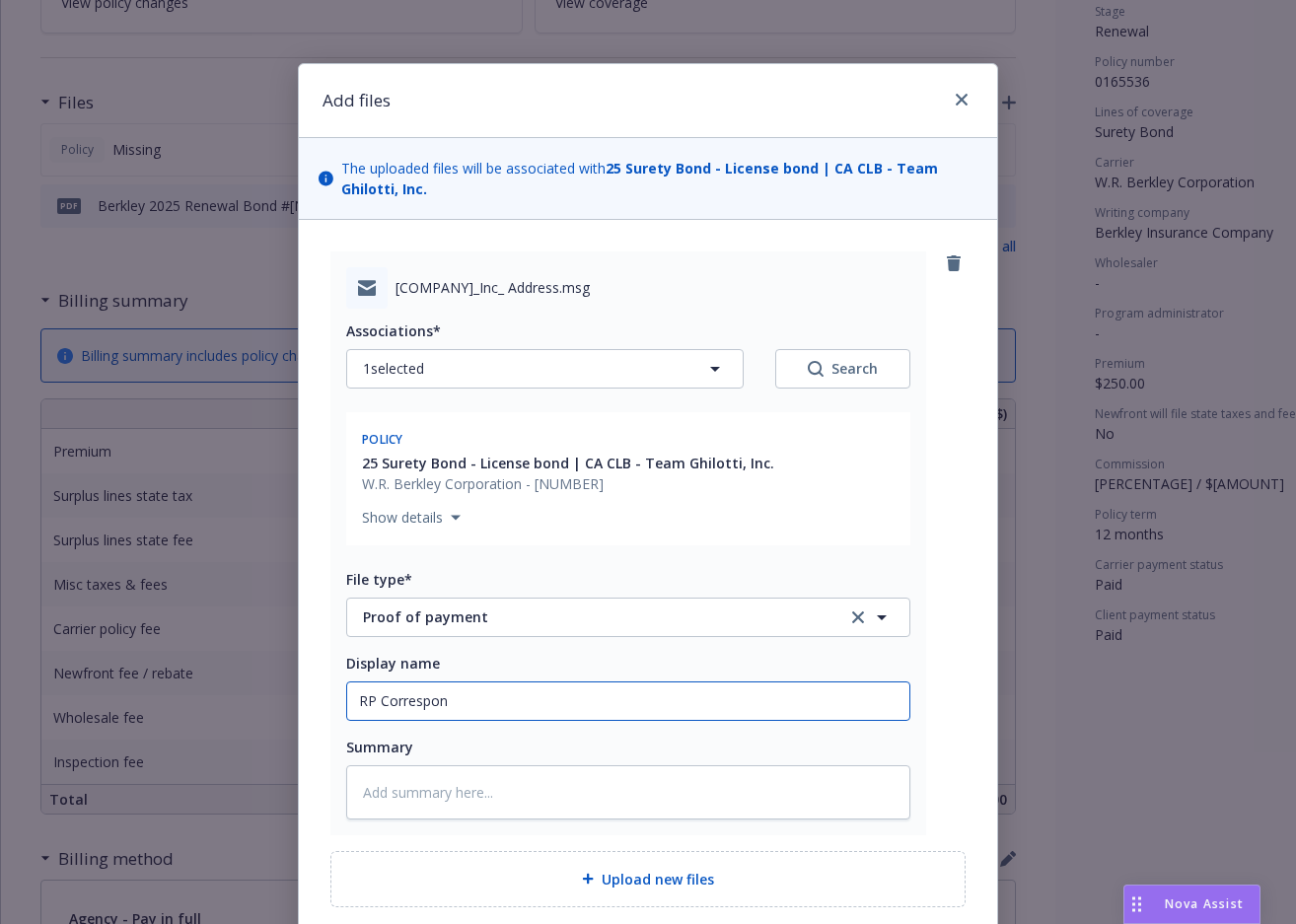 type on "x" 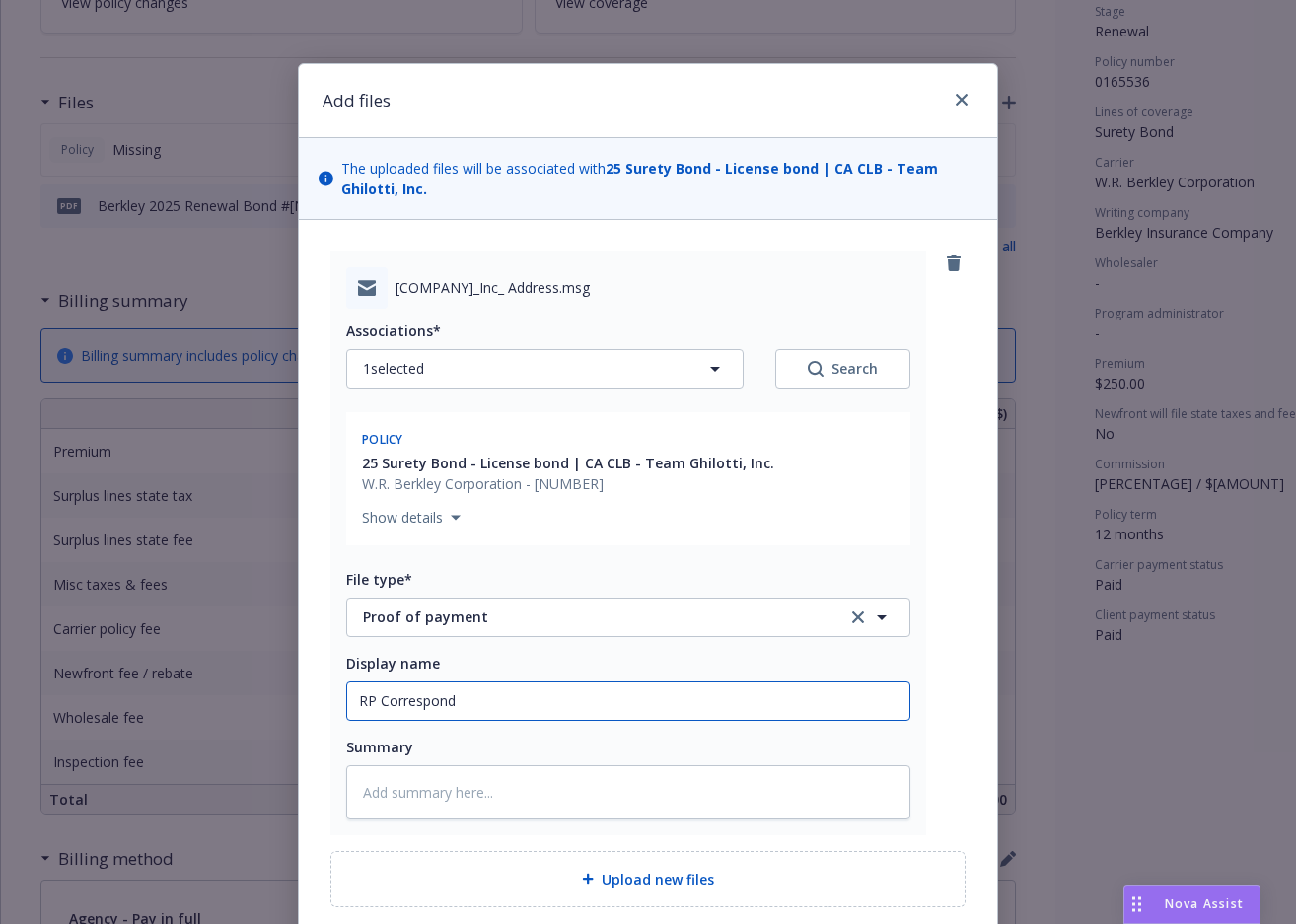 type on "x" 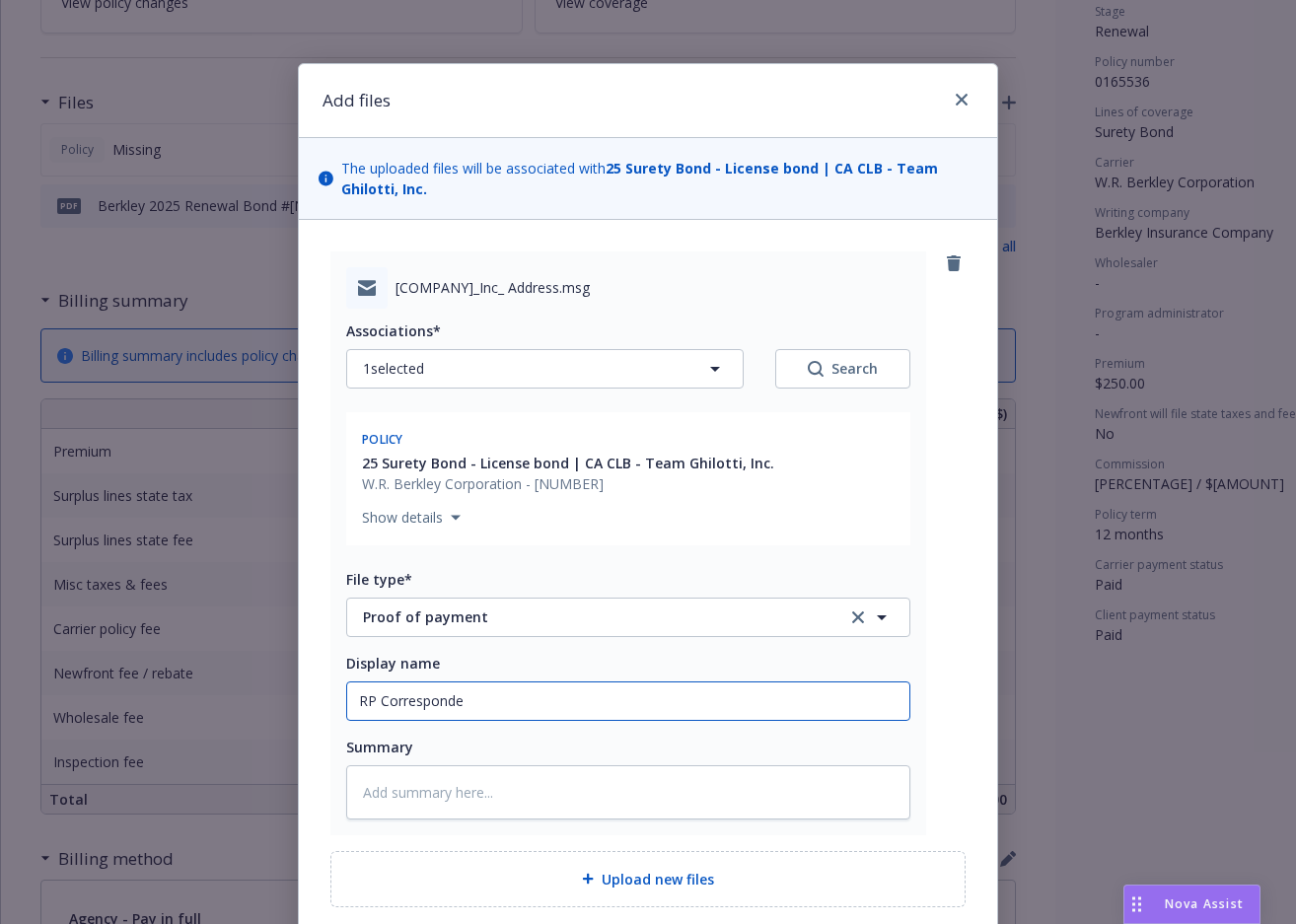 type on "x" 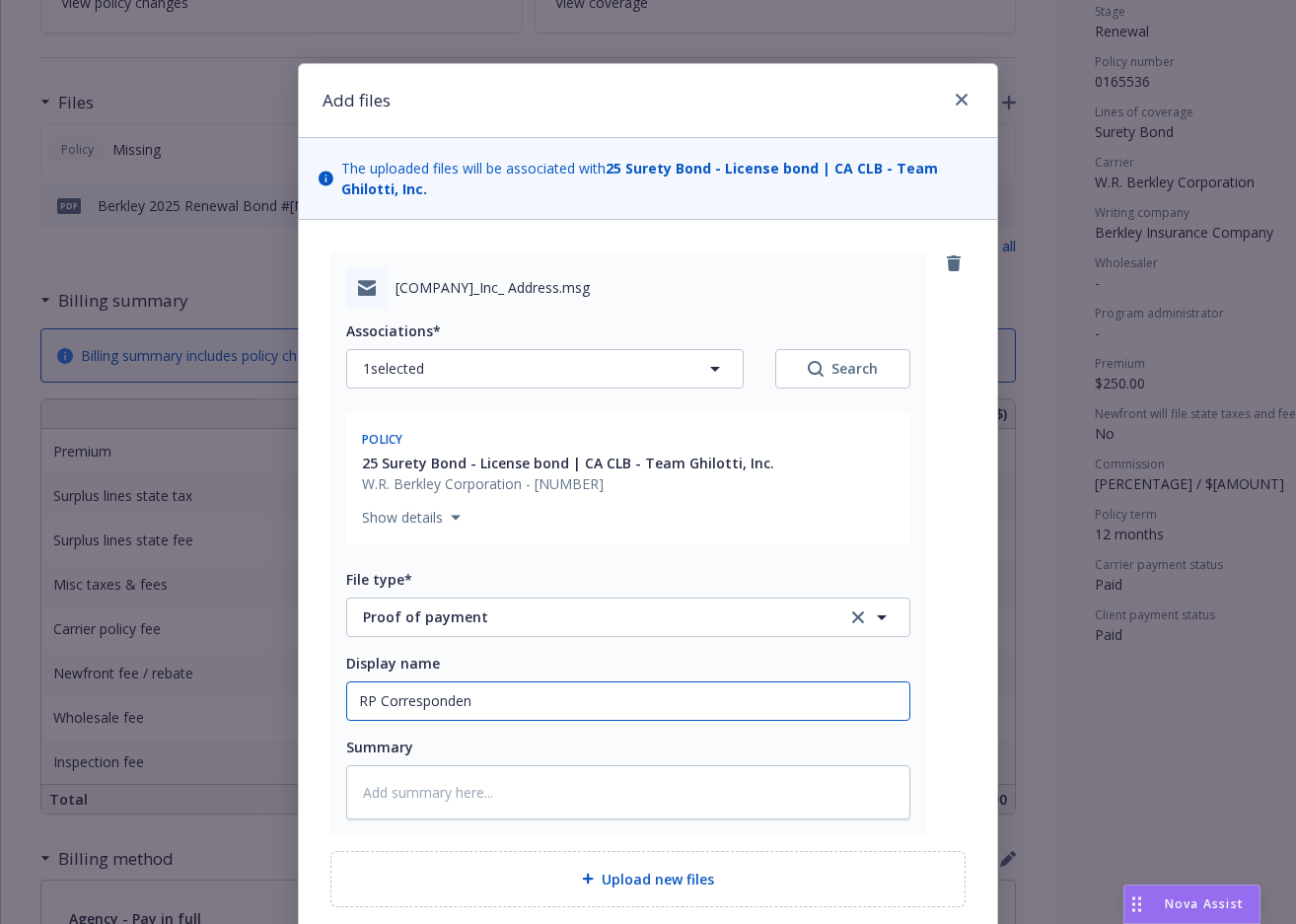 type on "x" 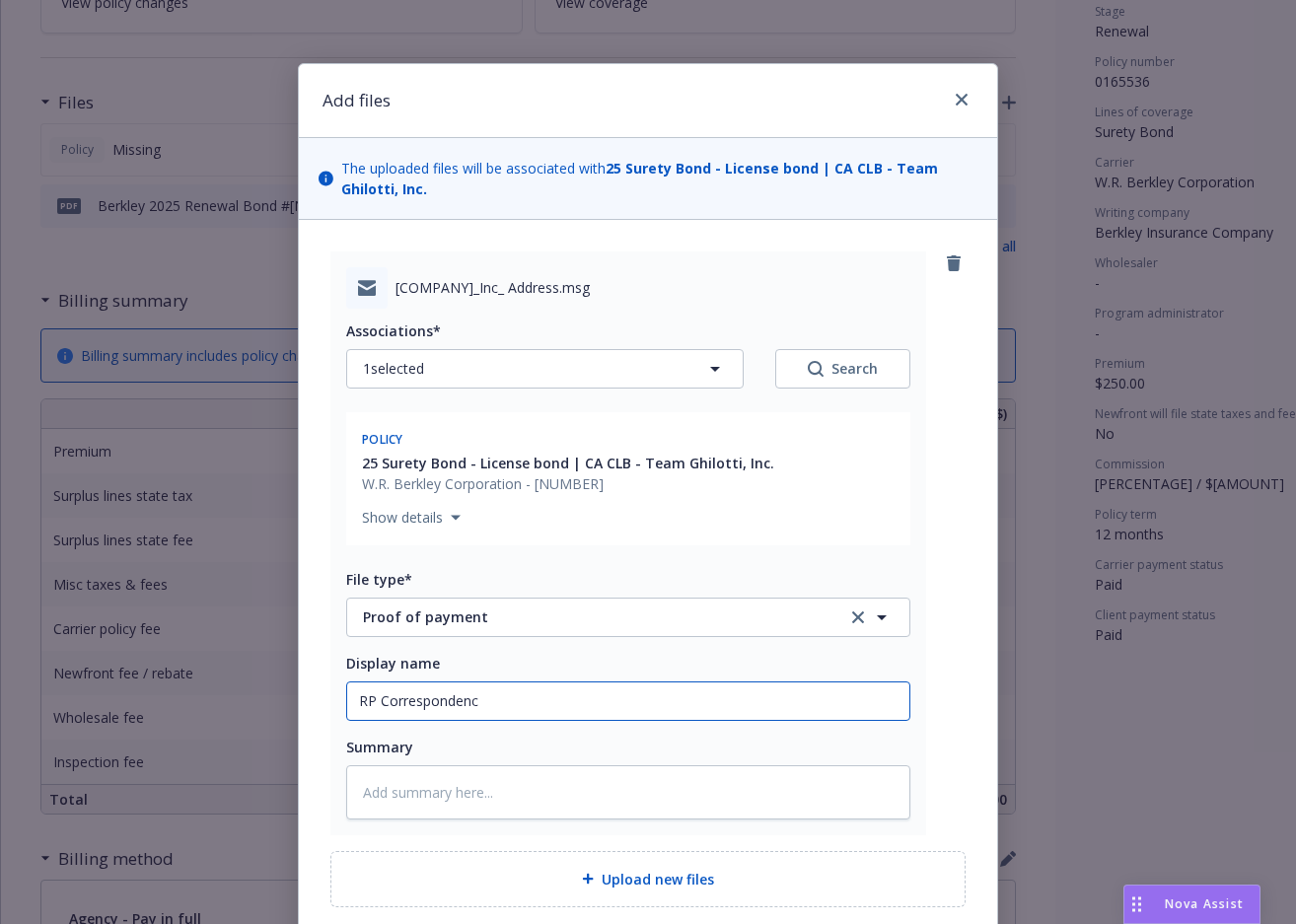 type on "x" 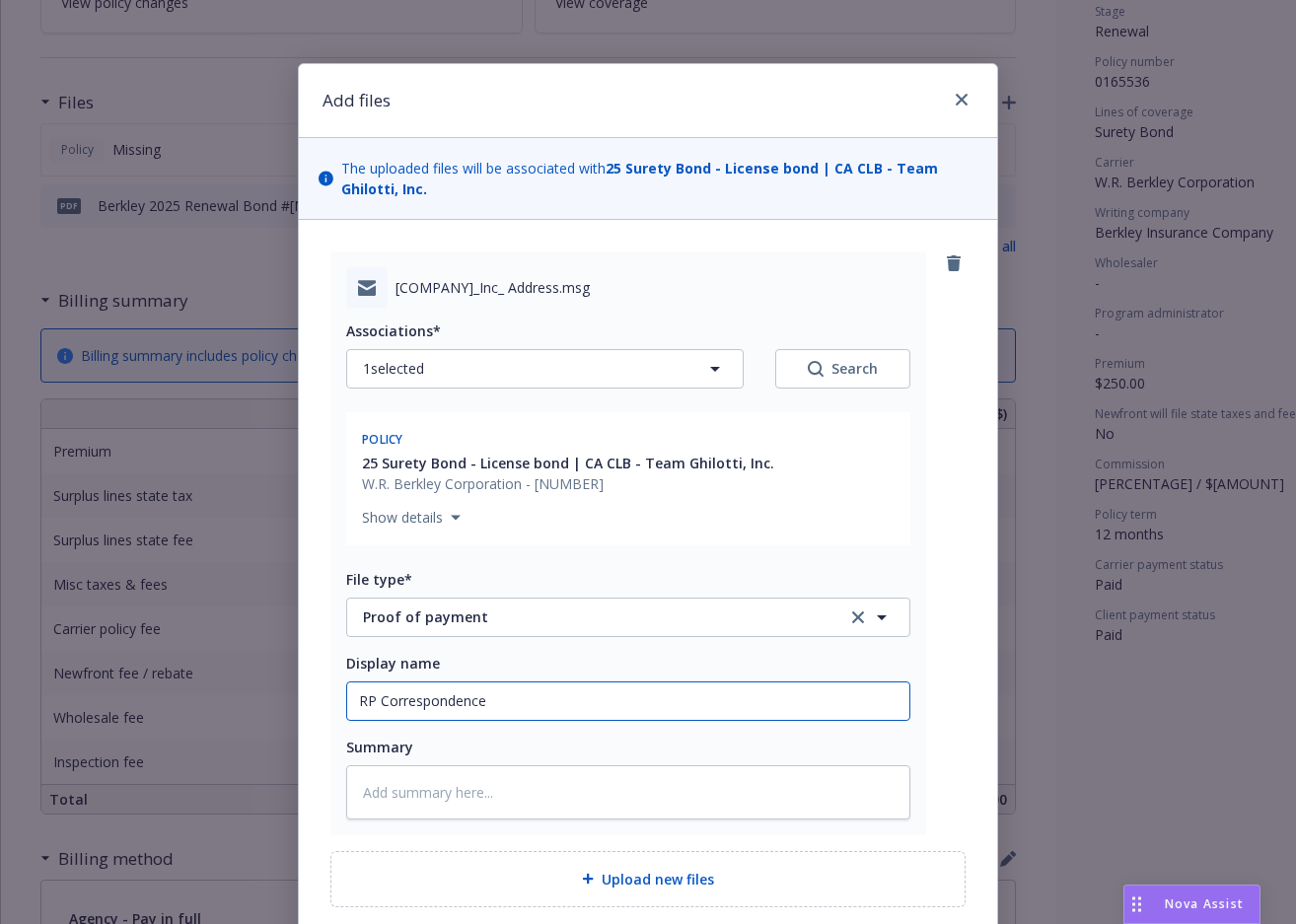 type on "x" 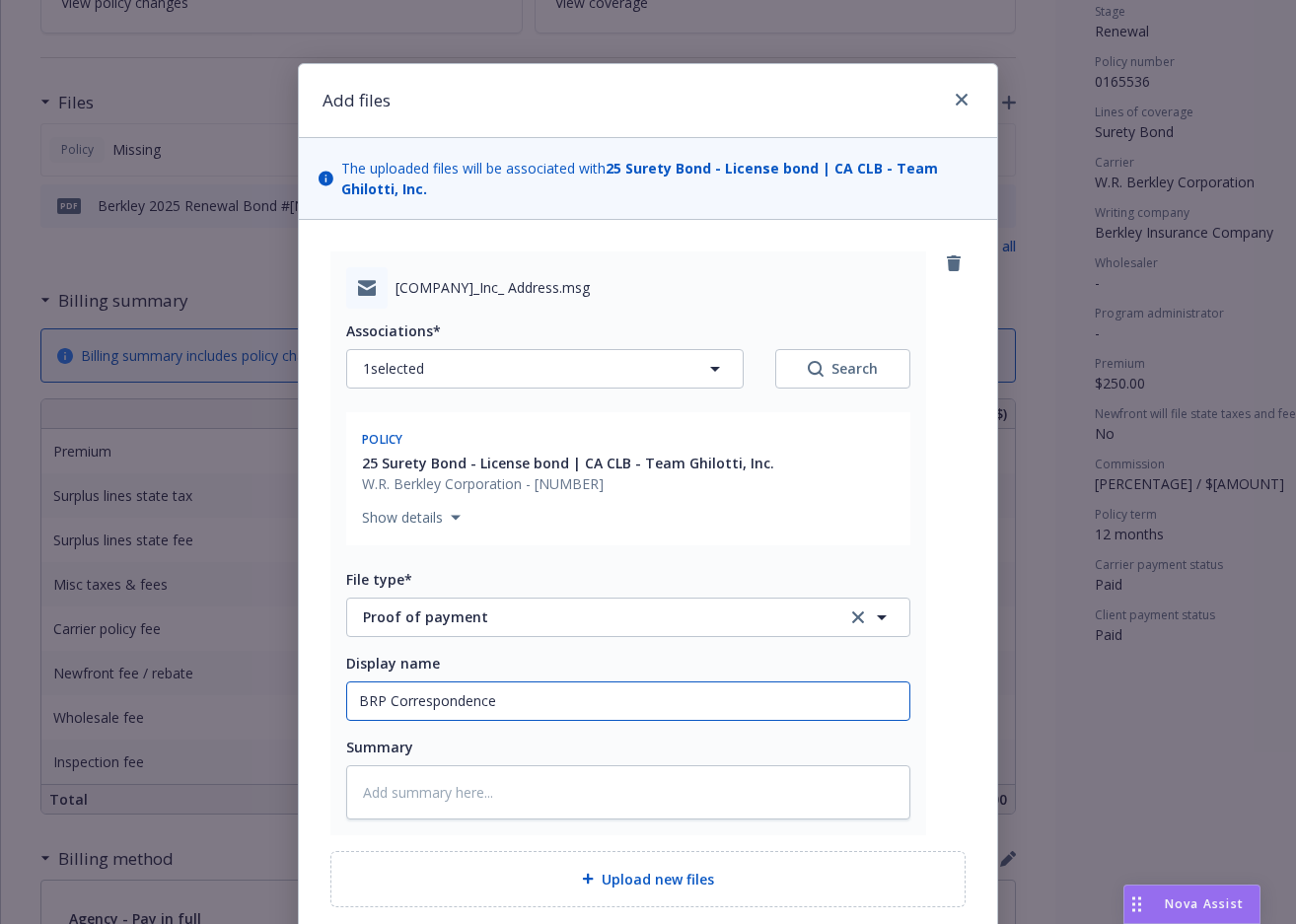type on "x" 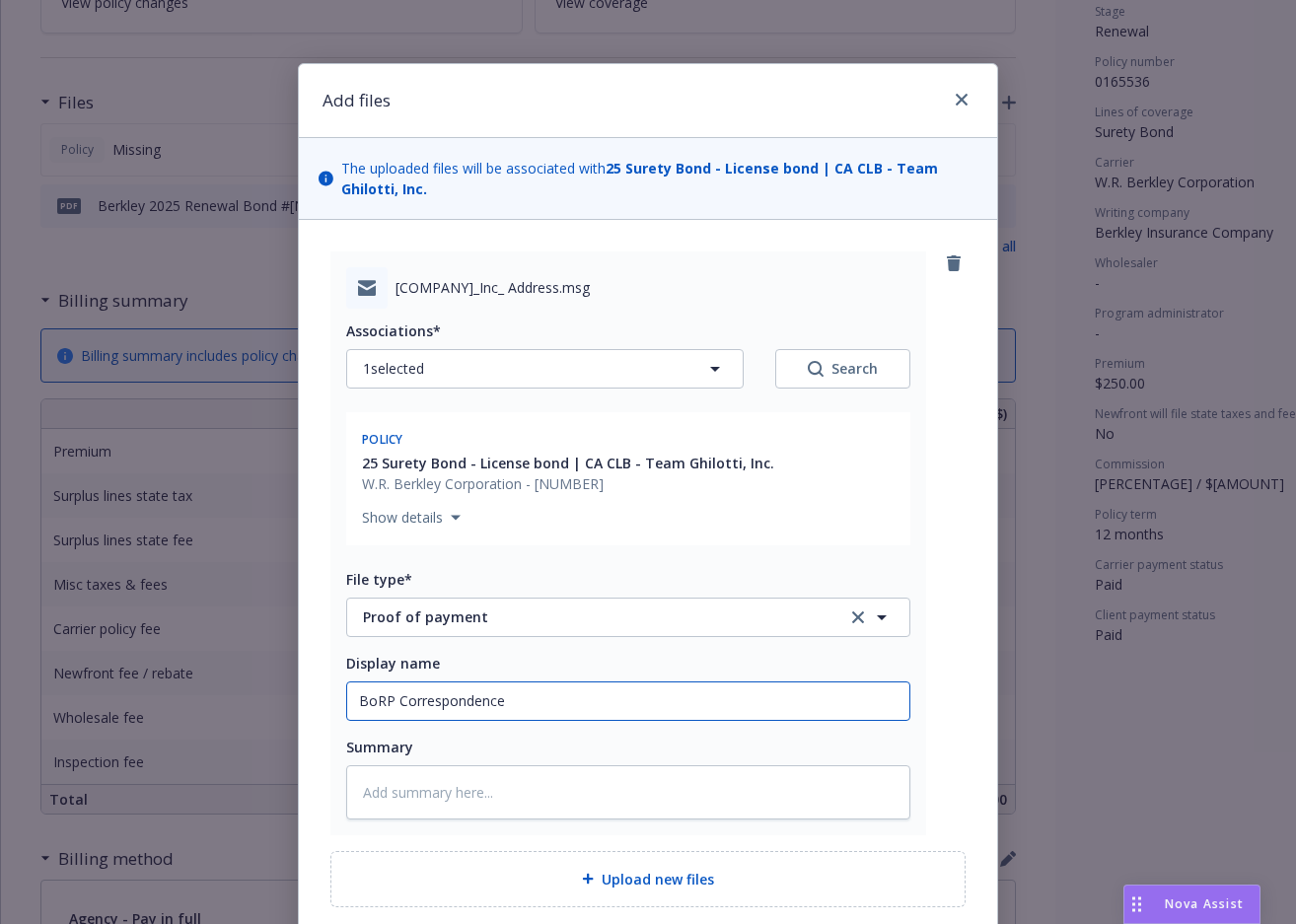 type on "x" 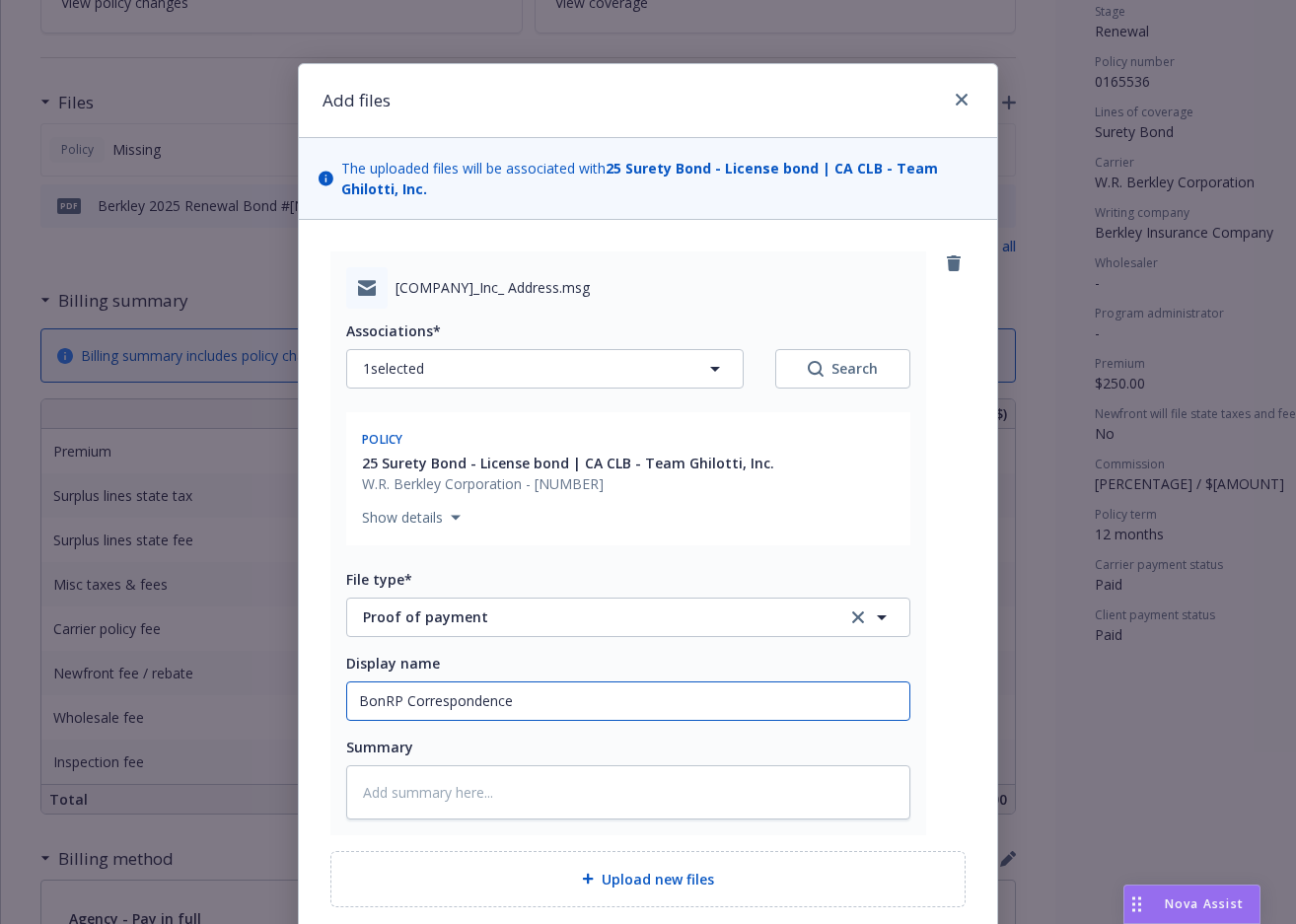 type on "x" 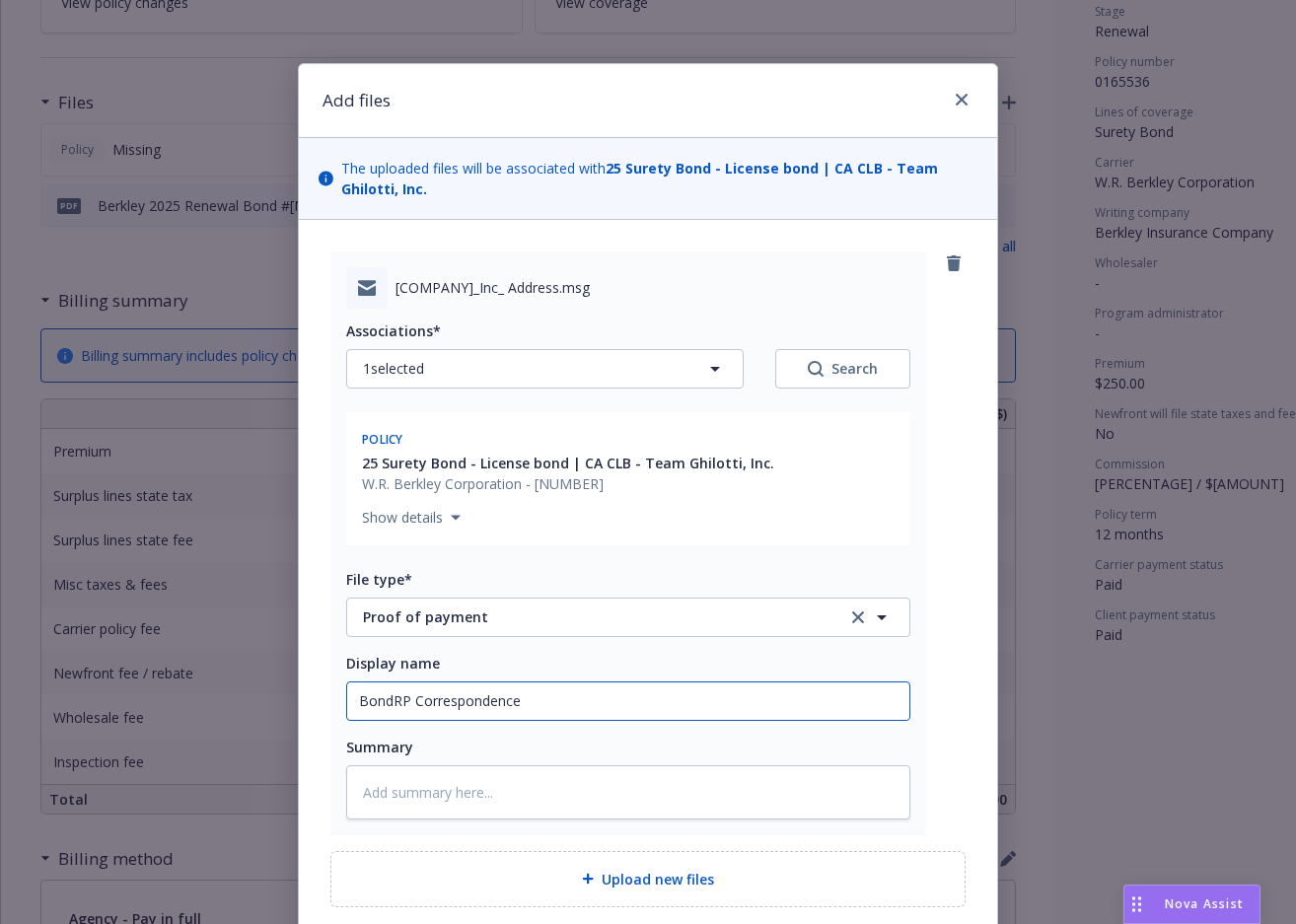 type on "x" 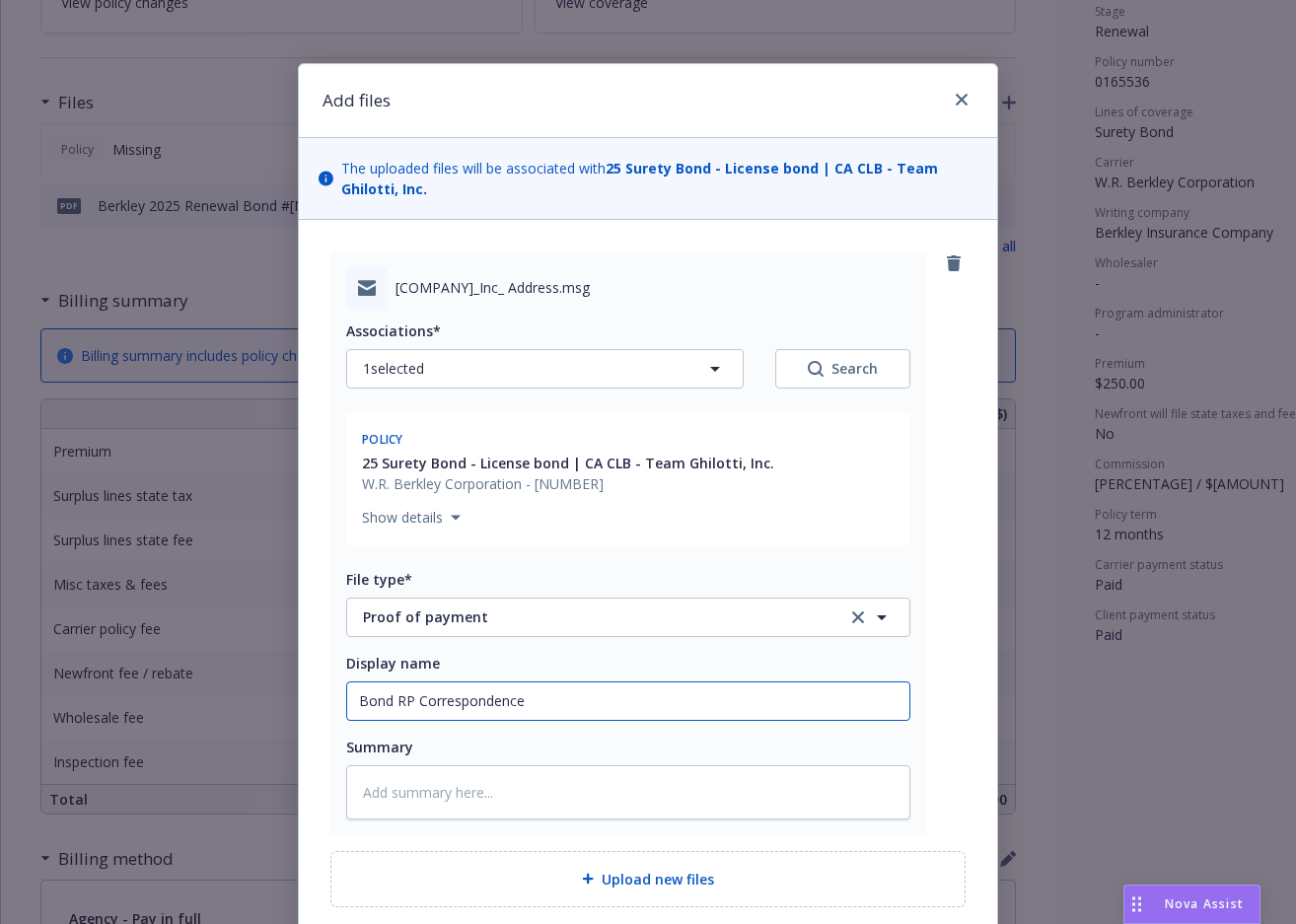 click on "Bond RP Correspondence" at bounding box center [628, 701] 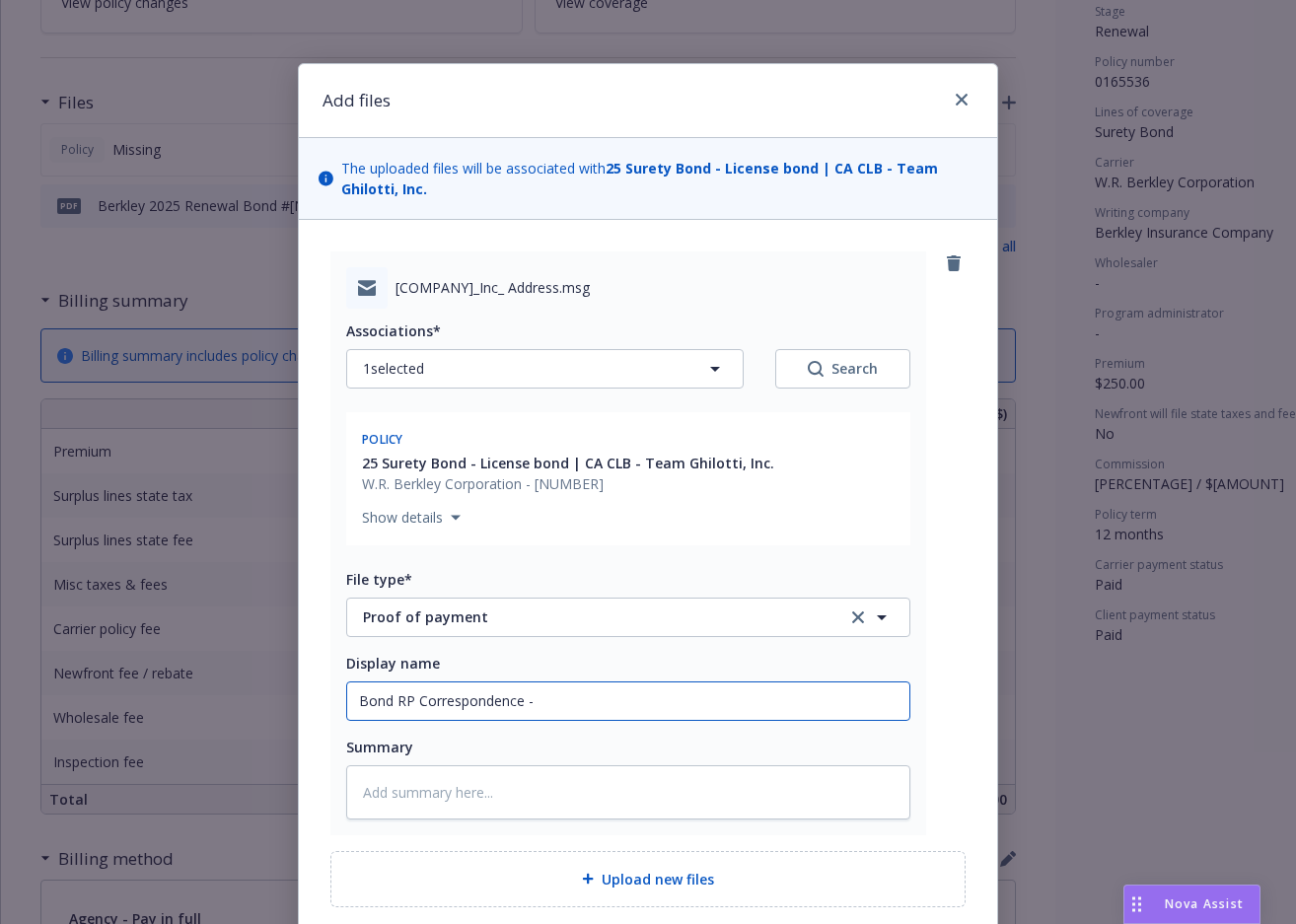 type on "x" 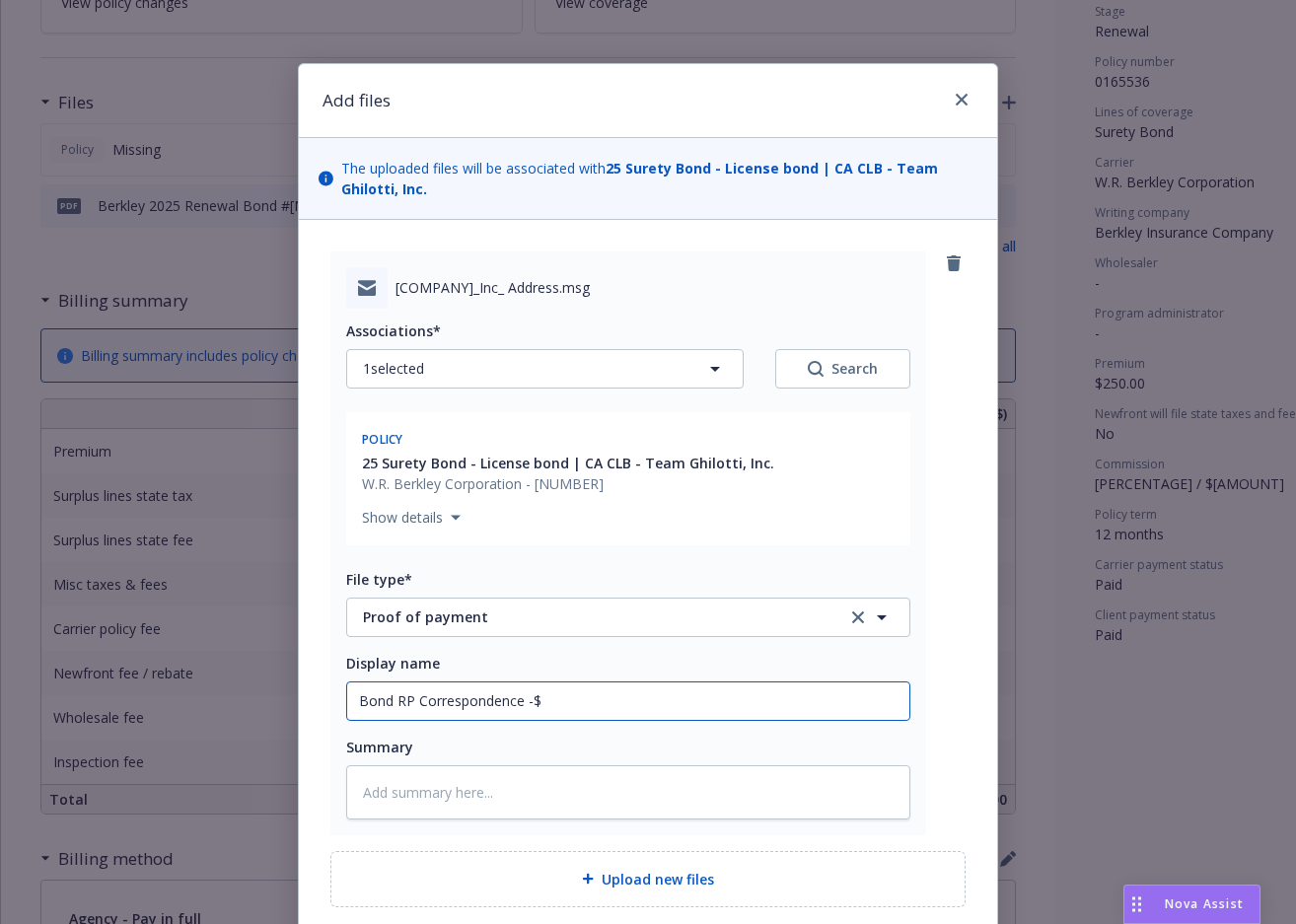 type on "x" 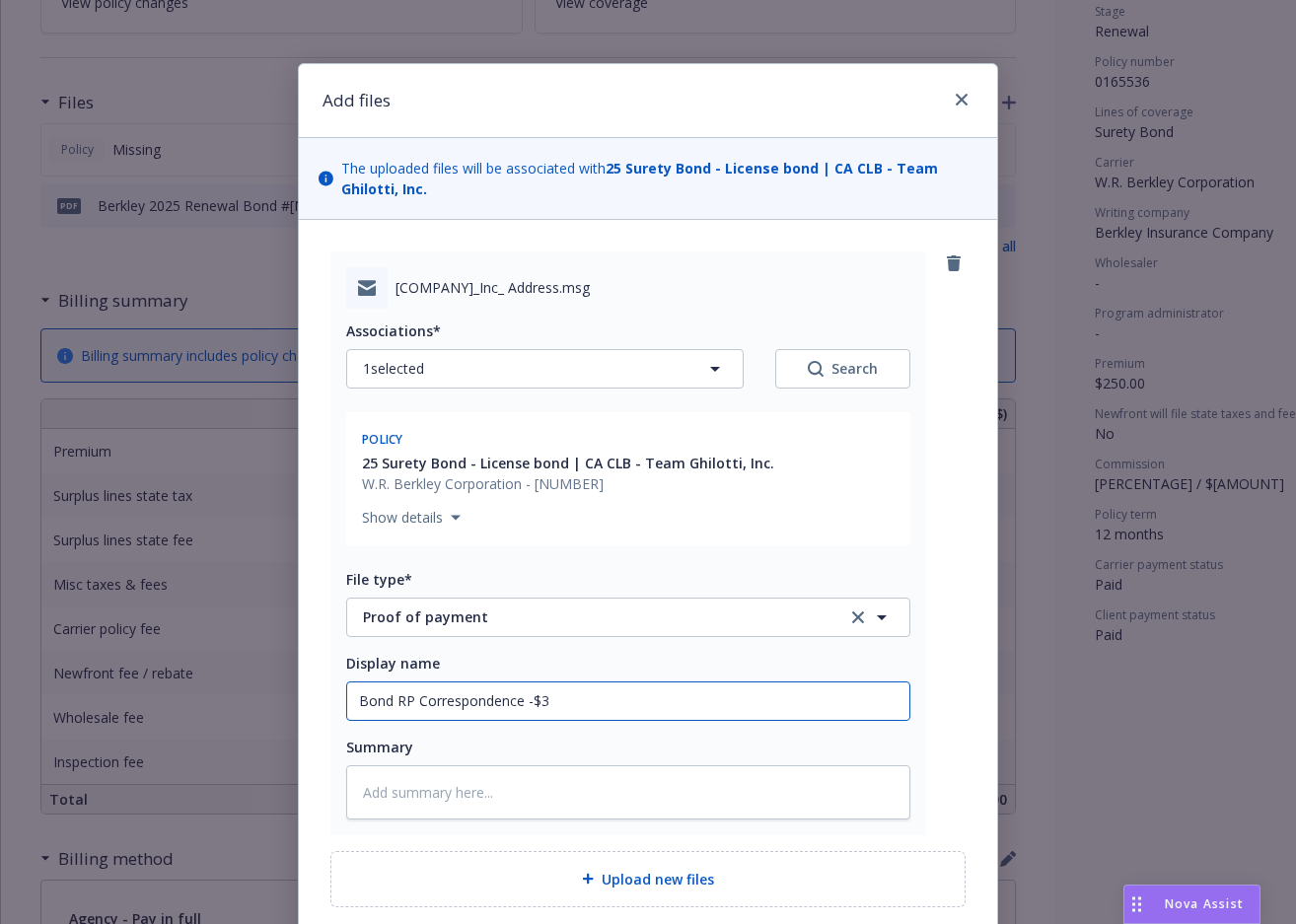 type on "x" 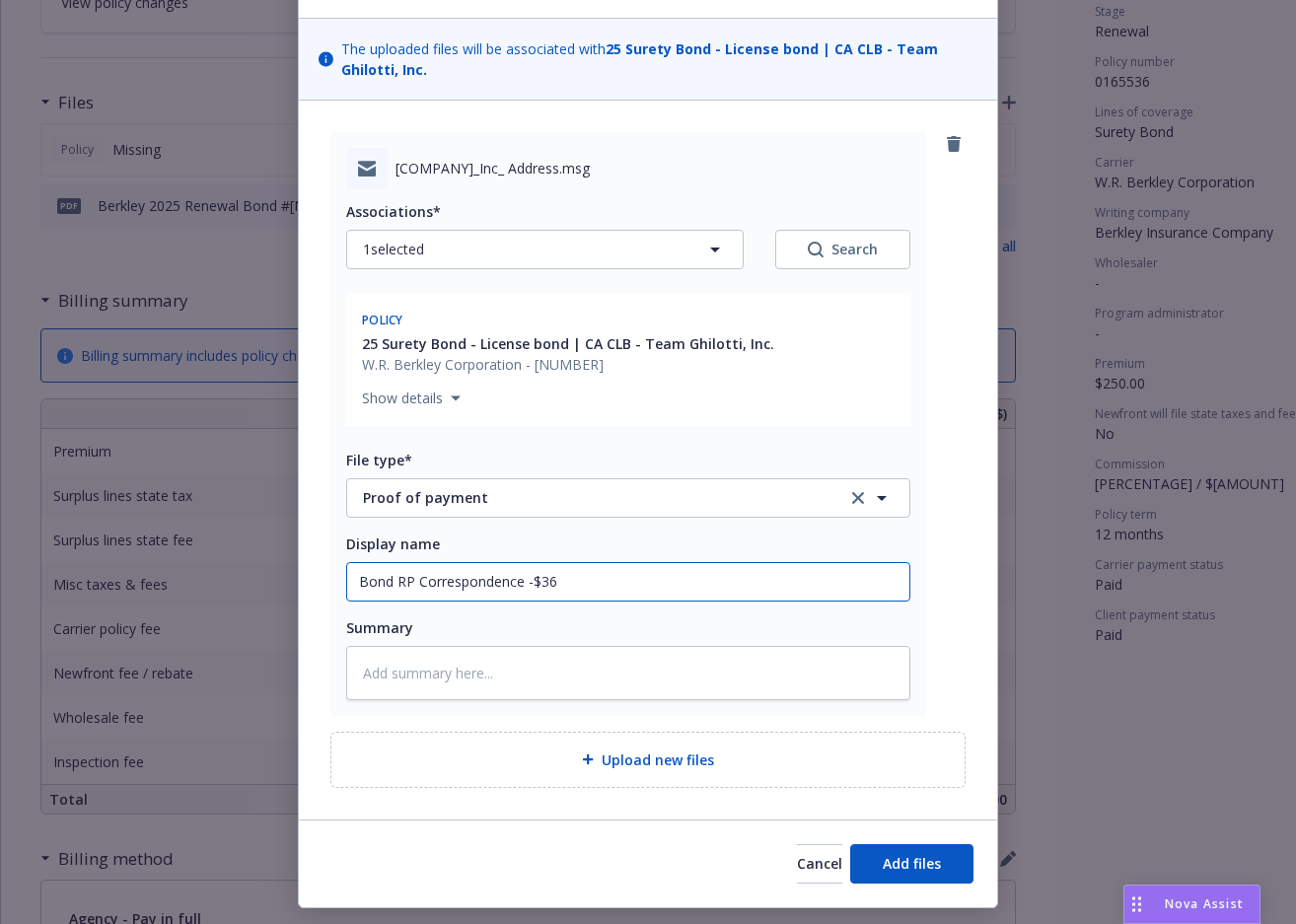 scroll, scrollTop: 167, scrollLeft: 0, axis: vertical 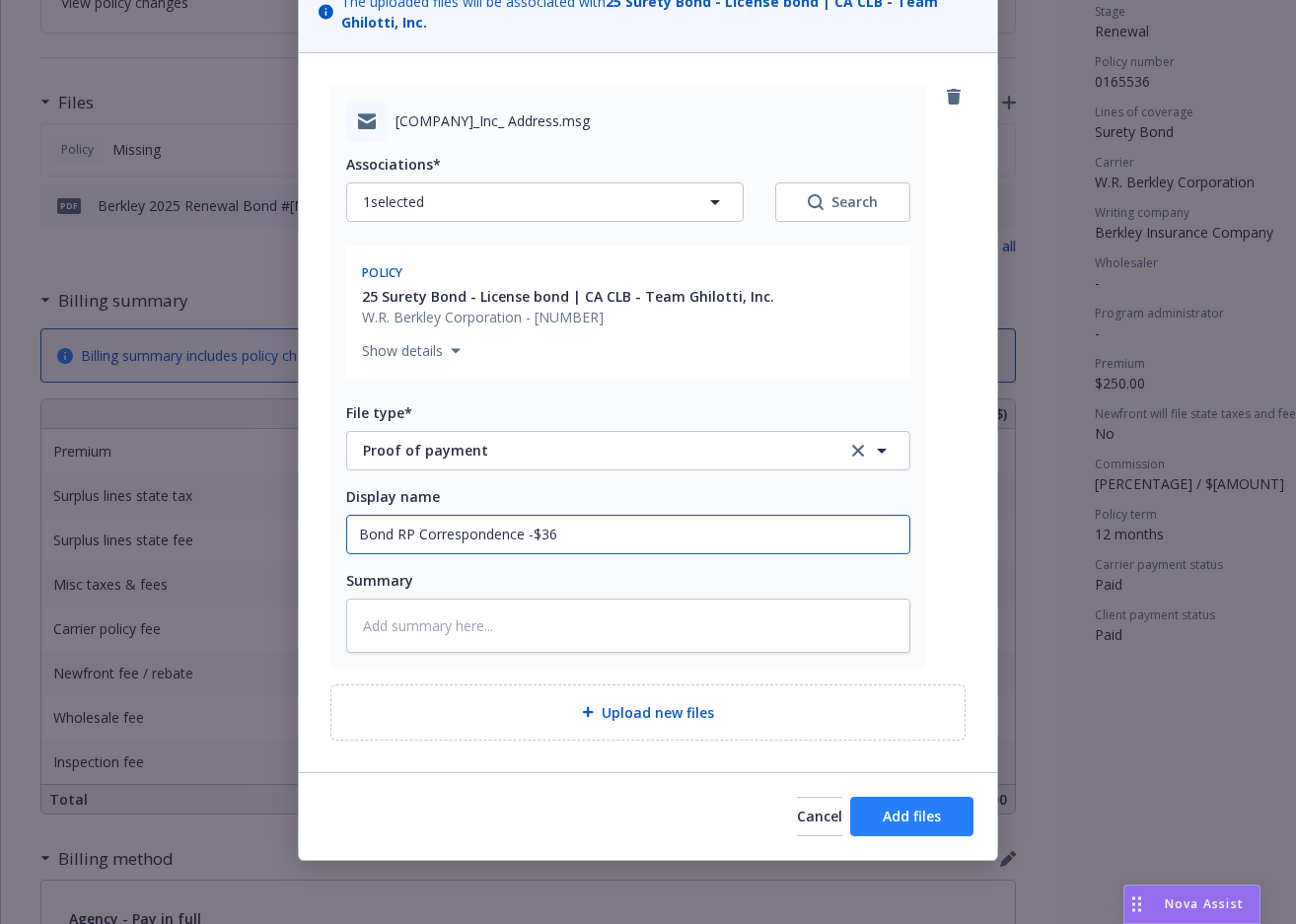 type on "Bond RP Correspondence -$36" 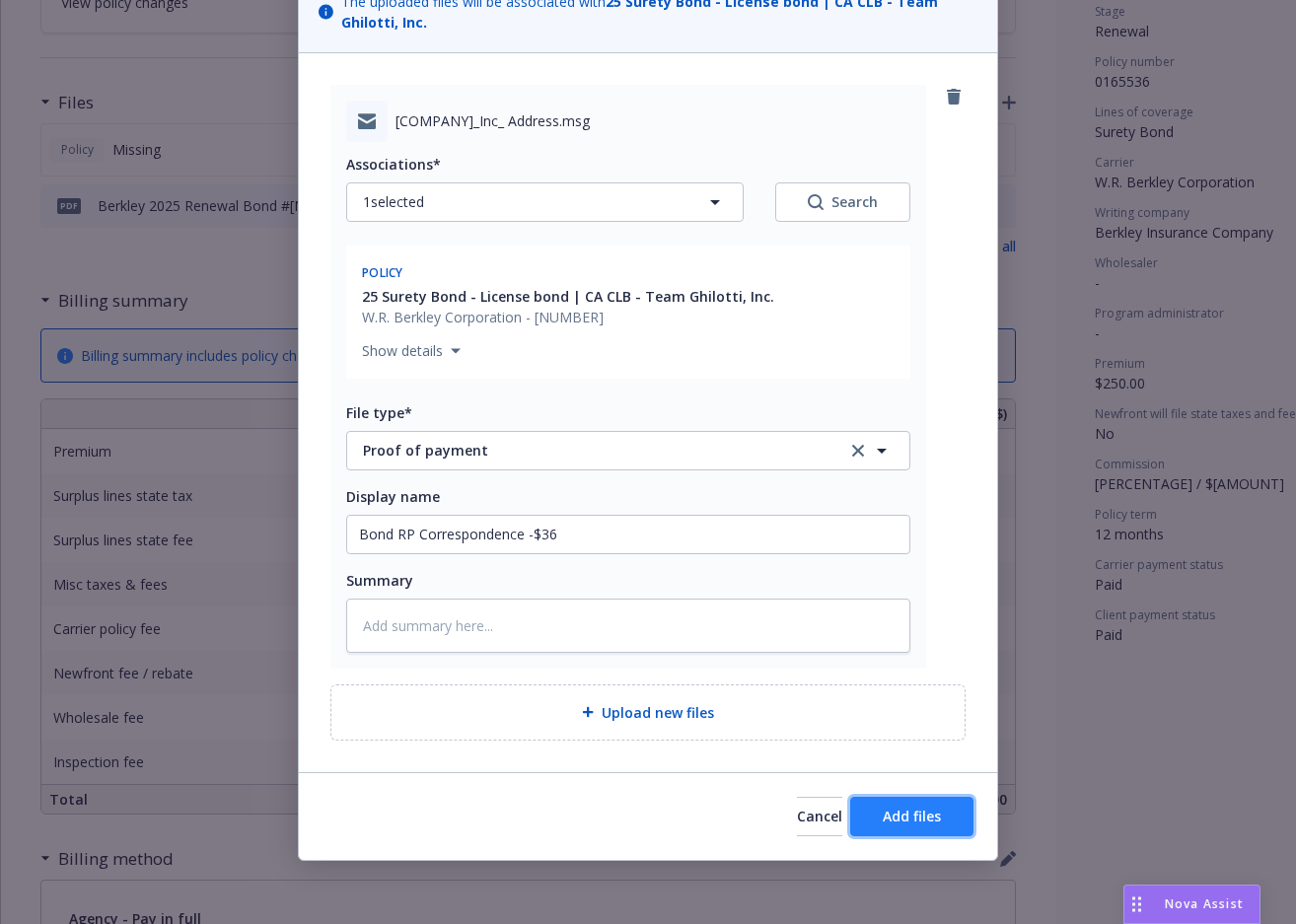 click on "Add files" at bounding box center [911, 816] 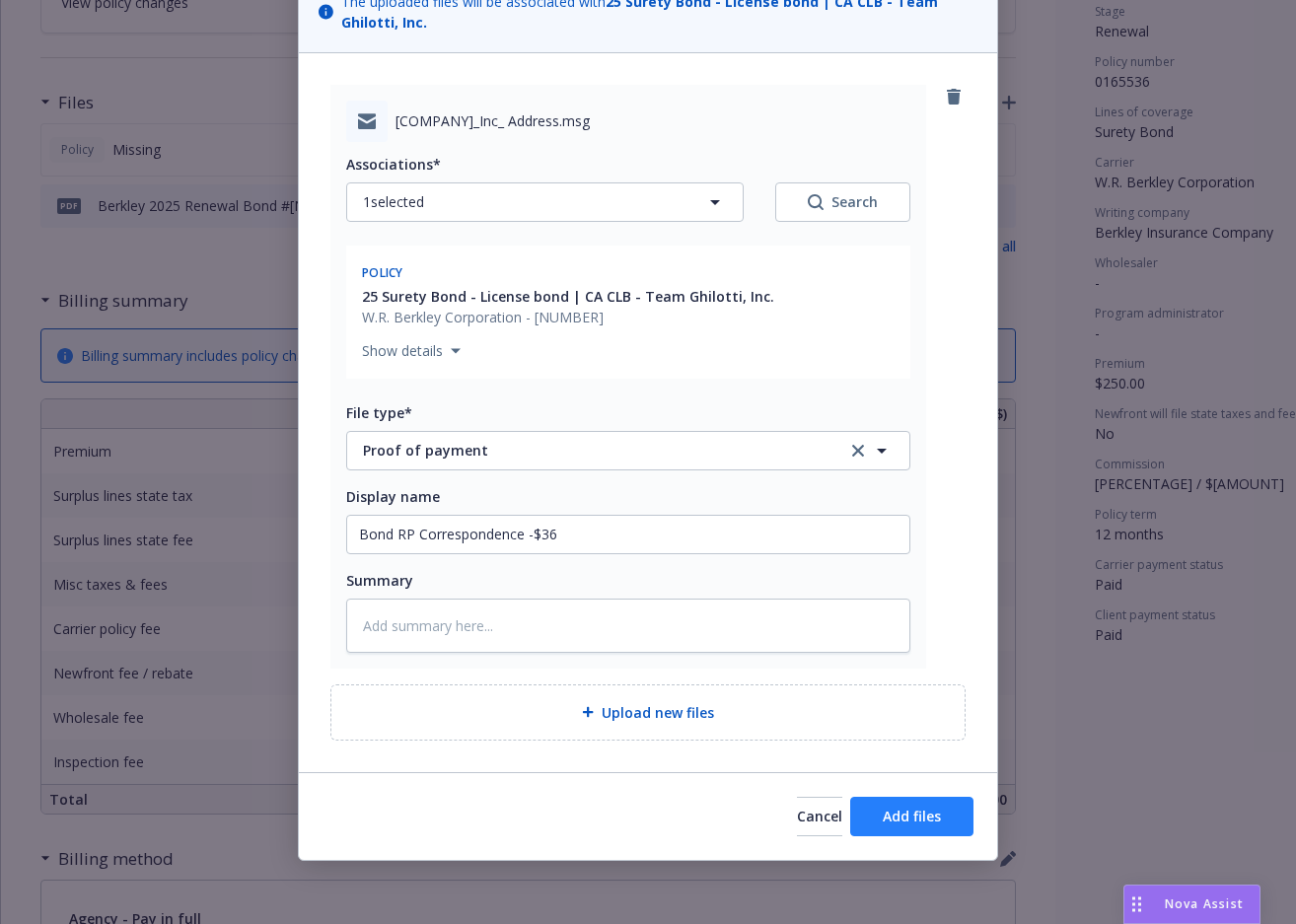 scroll, scrollTop: 95, scrollLeft: 0, axis: vertical 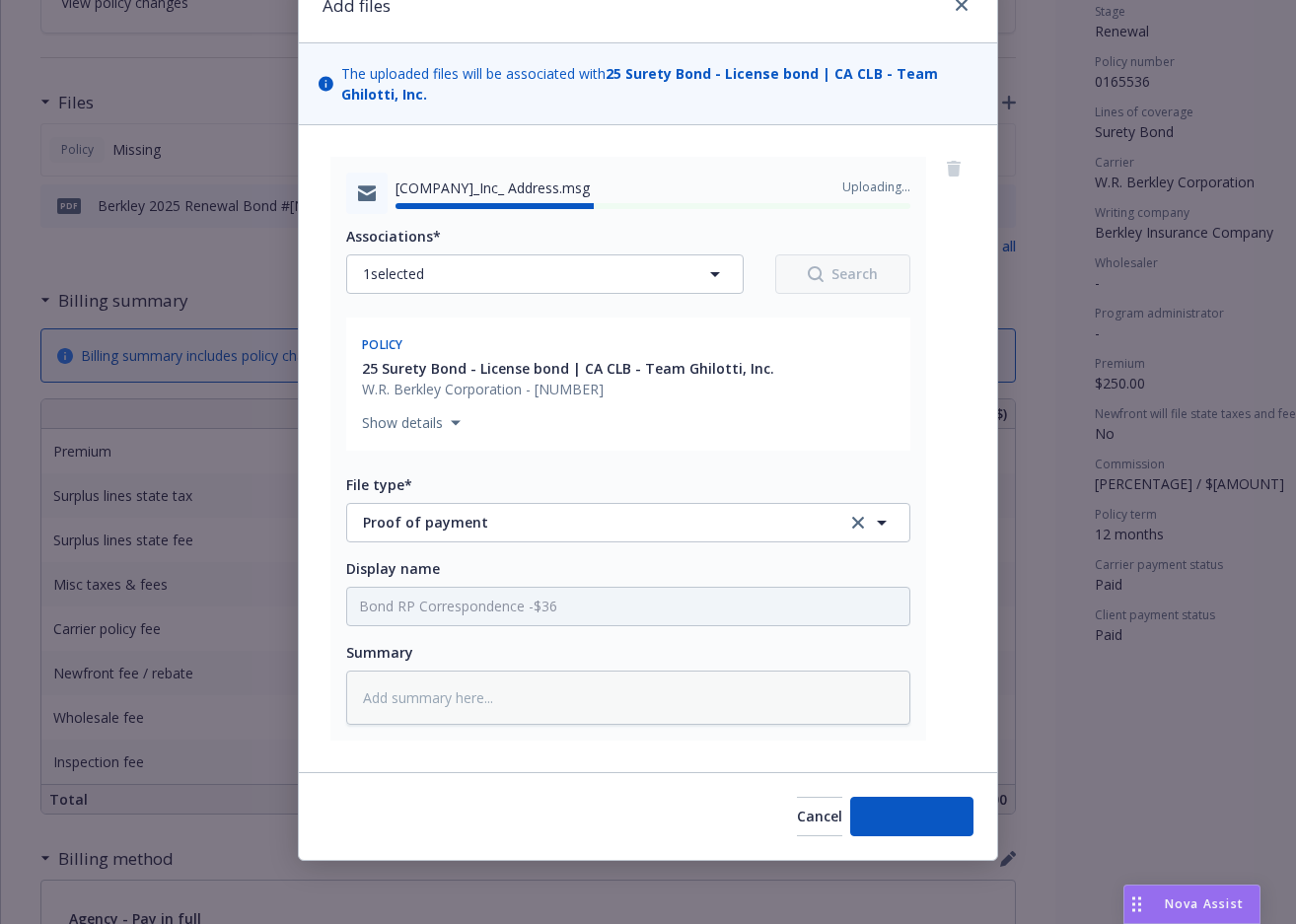 type on "x" 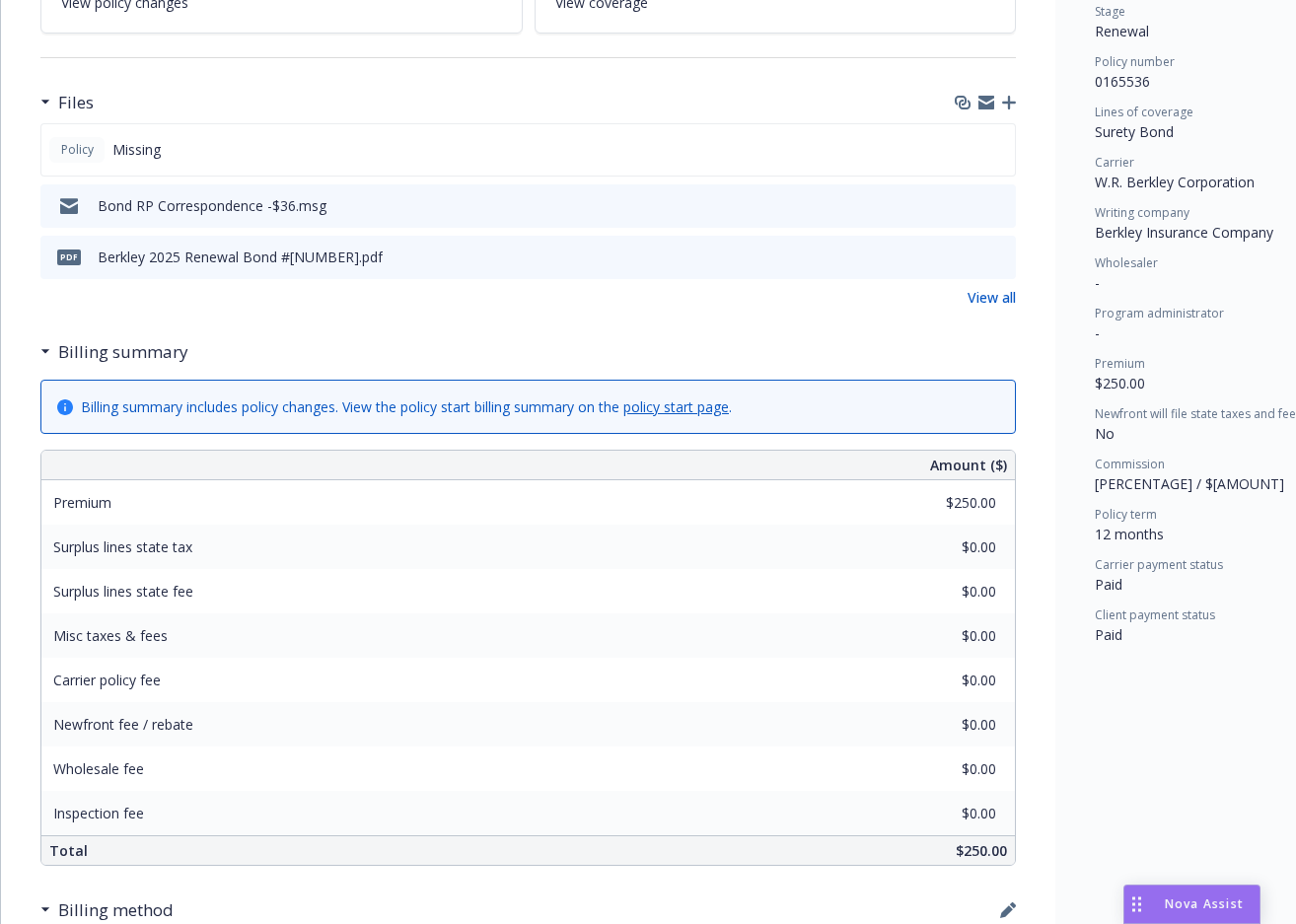 click at bounding box center [528, 57] 